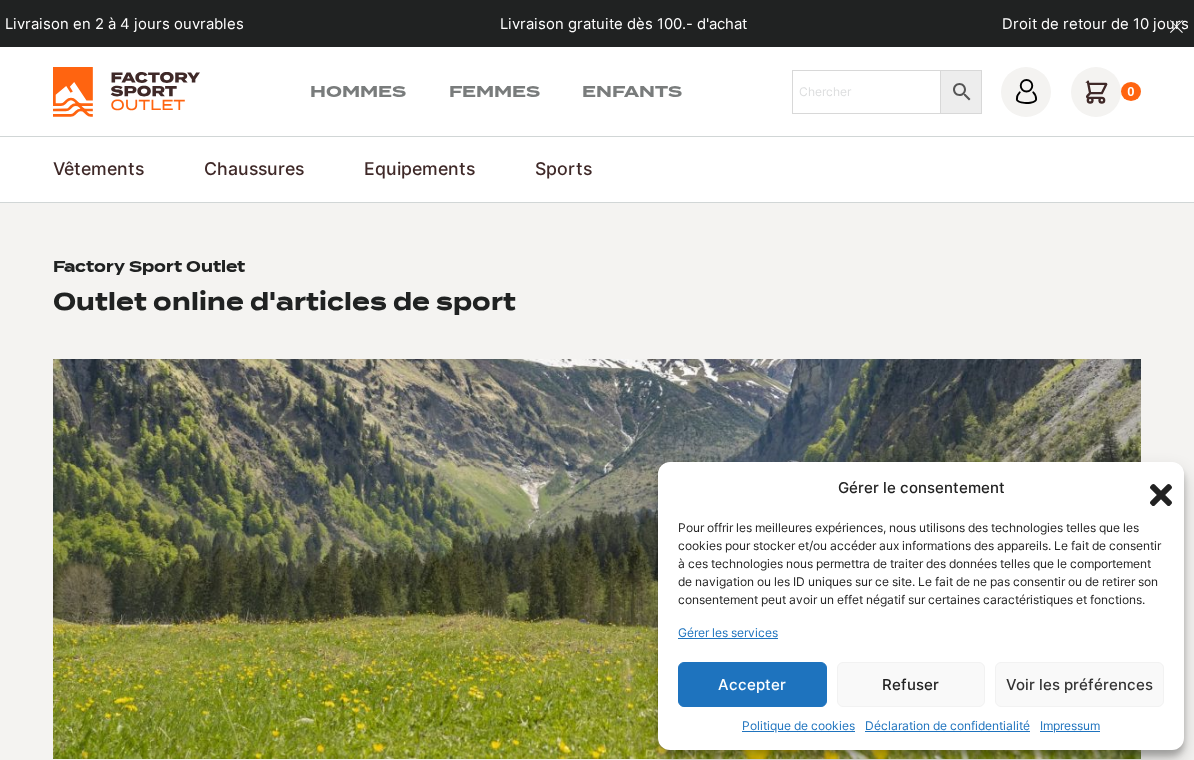 scroll, scrollTop: 0, scrollLeft: 0, axis: both 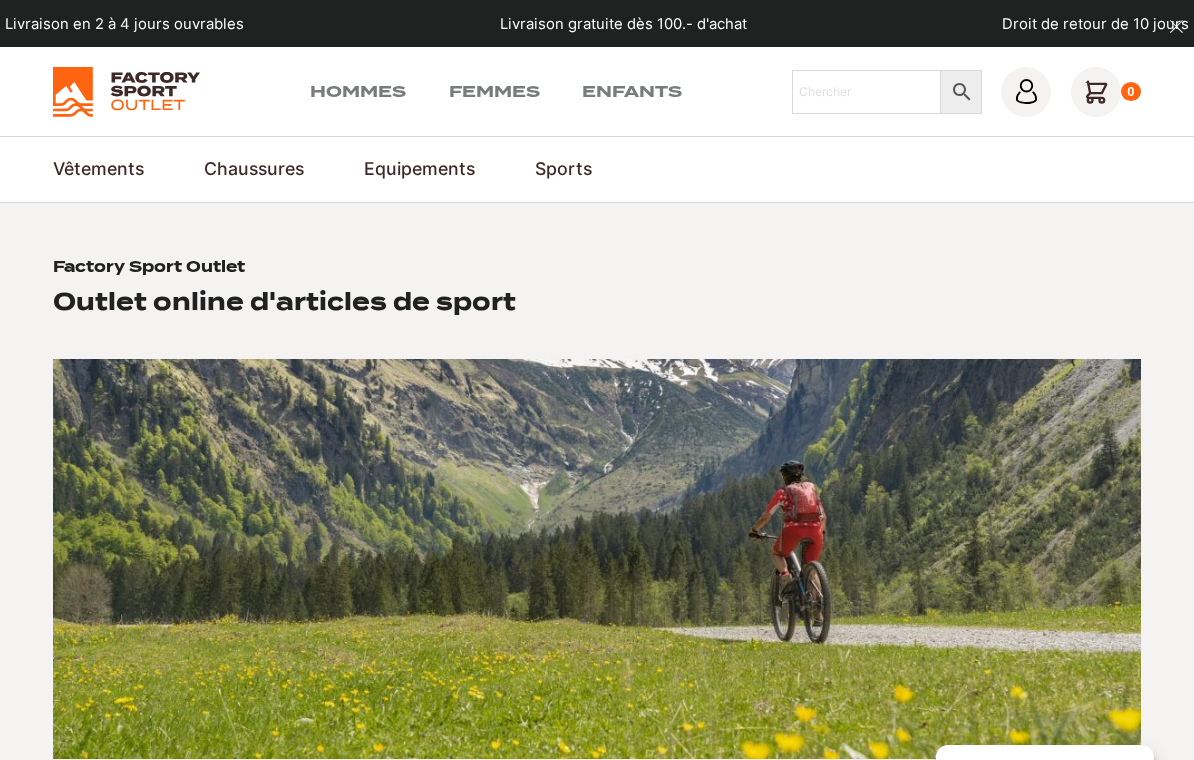 click on "Vêtements Vestes Vestes de trekking & outdoor Vestes de ski de randonnée Doudounes Vestes de ski et snowboard Voir tout Pantalons Pantalons de ski & snowboard Pantalons de trekking Pantalons de streetwear Pantalon Cargo Voir tout Hauts Combinaisons et maillots de bain Anorak Top à manches longues Marinière Voir tout Accessoires Casquettes Gants Poncho / Linge de bain Bonnet et Protège Cou Voir tout Chaussettes Chaussettes fantaisie Chaussettes Multi-Sport Chaussette de ski Chaussettes de vélo Voir tout Shorts Shorts pour vélo Shorts de course à pied Short Streetwear Short de Bain Voir tout T-Shirts & Polos T-shirt streetwear T-shirt vélo Polos T-Shirt de Course Voir tout Chemises Chemises de Trekking Chemise de Streatwear Débardeurs Débardeur de Course à Pied Débardeur de Streatwear Sweatshirt Polaire Streetwear Vêtements fonctionnels Vêtements fonctionnels premières couches Chaussures Chaussures de Ski & Snowboard Chaussures de ski de randonnée Bottes de snowboard Chaussures de ski alpin Ski" at bounding box center (597, 169) 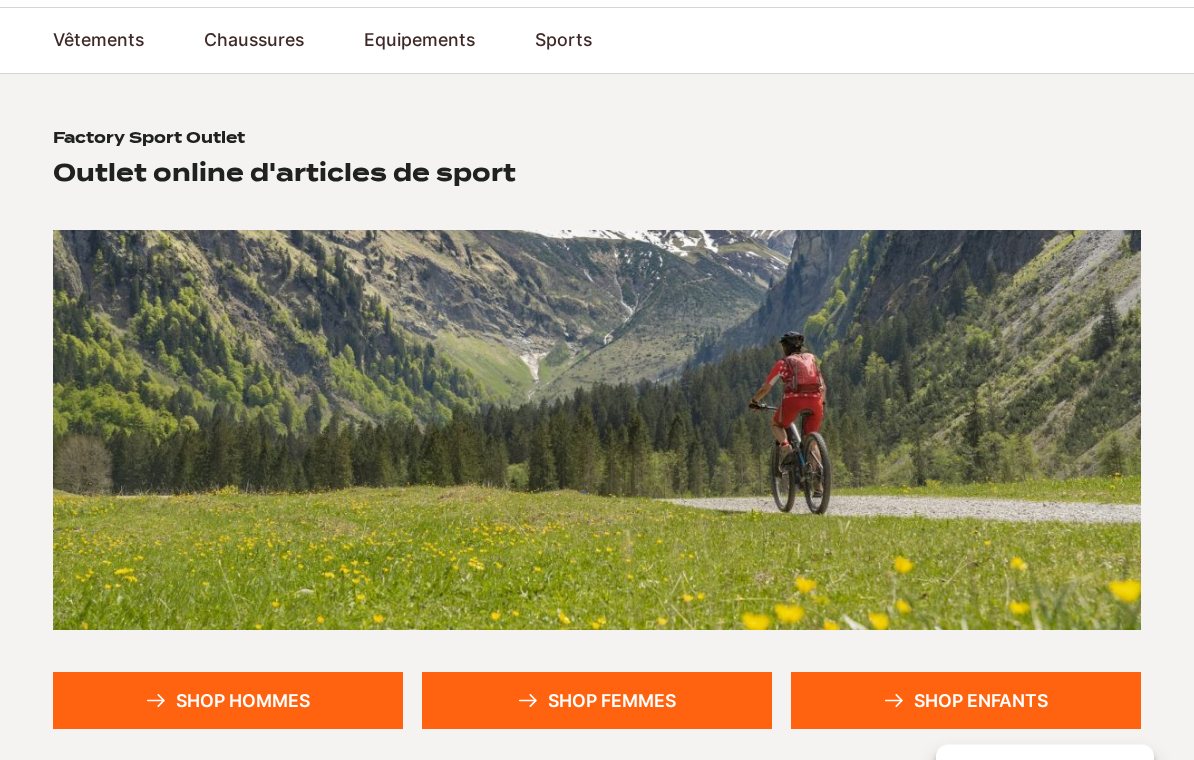 scroll, scrollTop: 129, scrollLeft: 0, axis: vertical 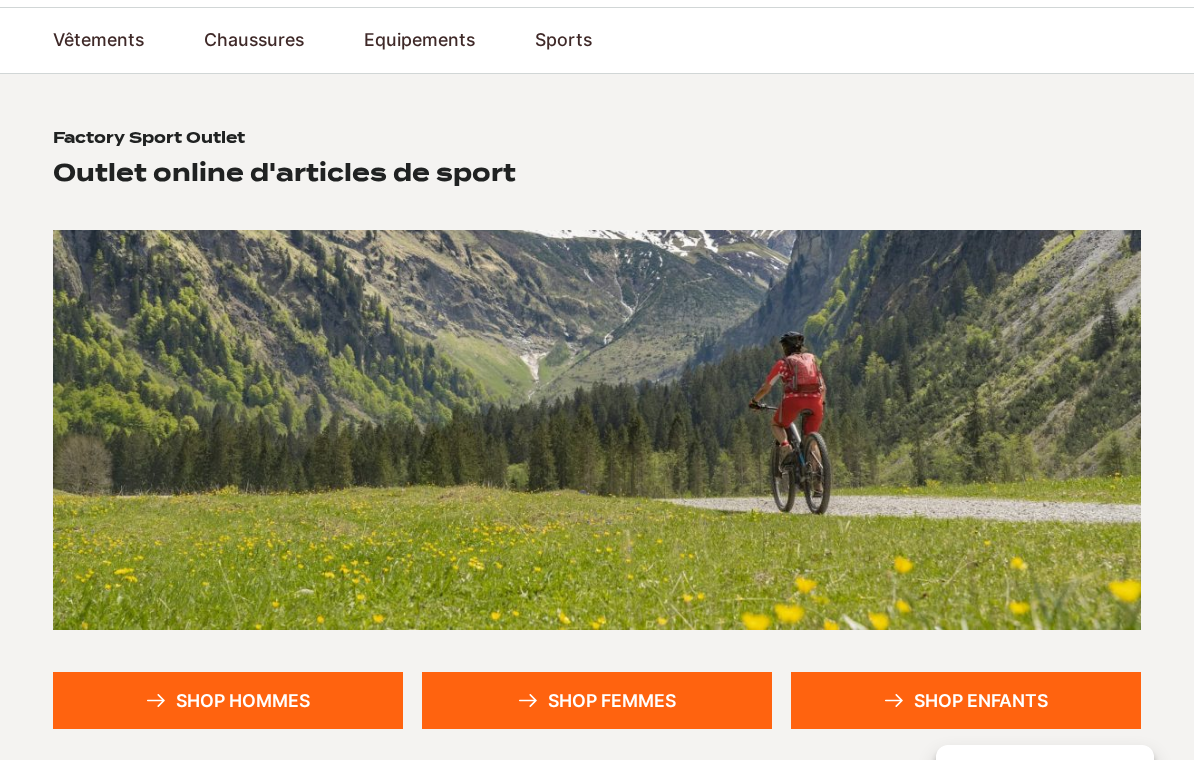 click on "Sac de Vélo" at bounding box center (0, 0) 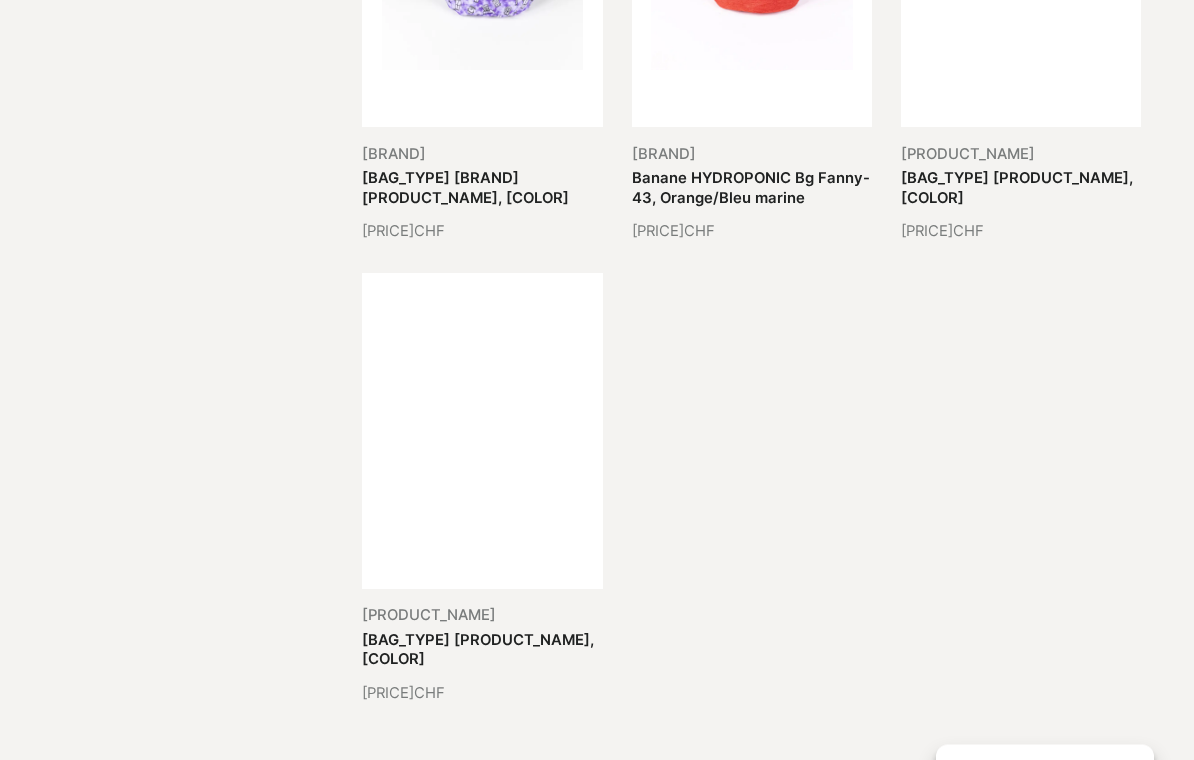 scroll, scrollTop: 1253, scrollLeft: 0, axis: vertical 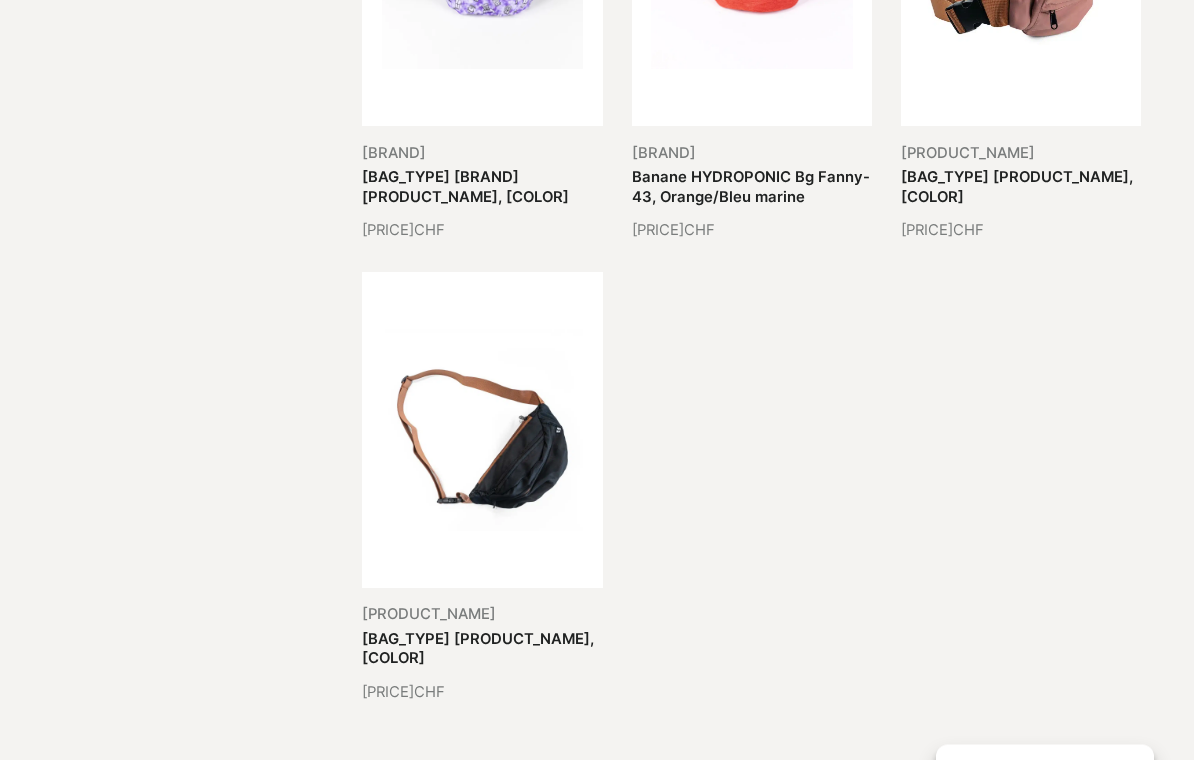 click on "Banane The Montana Scene, Noir" at bounding box center (478, 649) 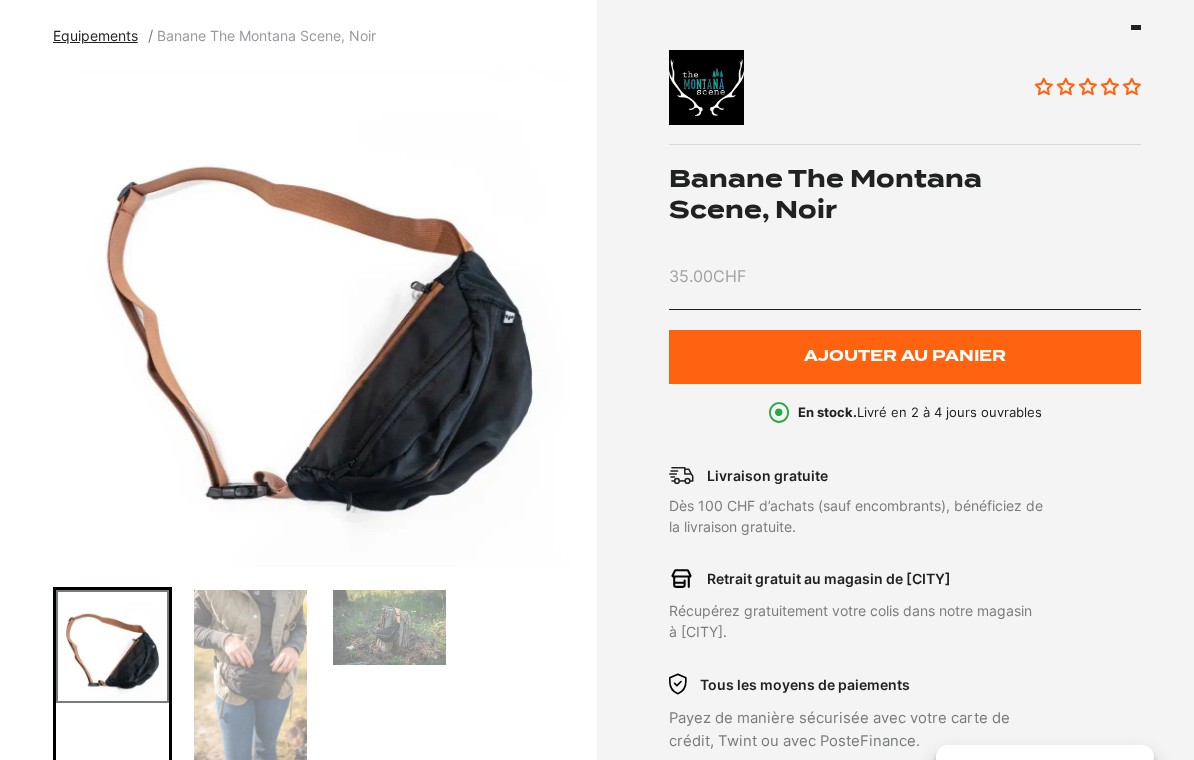 scroll, scrollTop: 388, scrollLeft: 0, axis: vertical 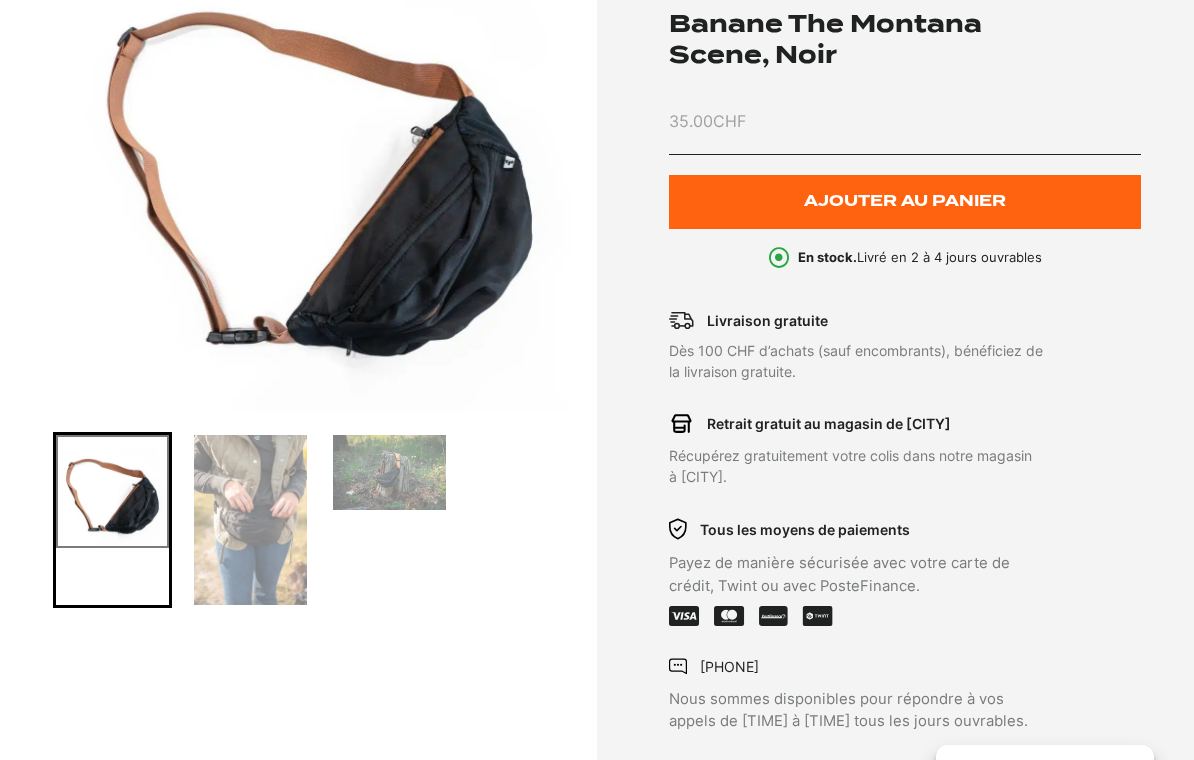 click at bounding box center [250, 520] 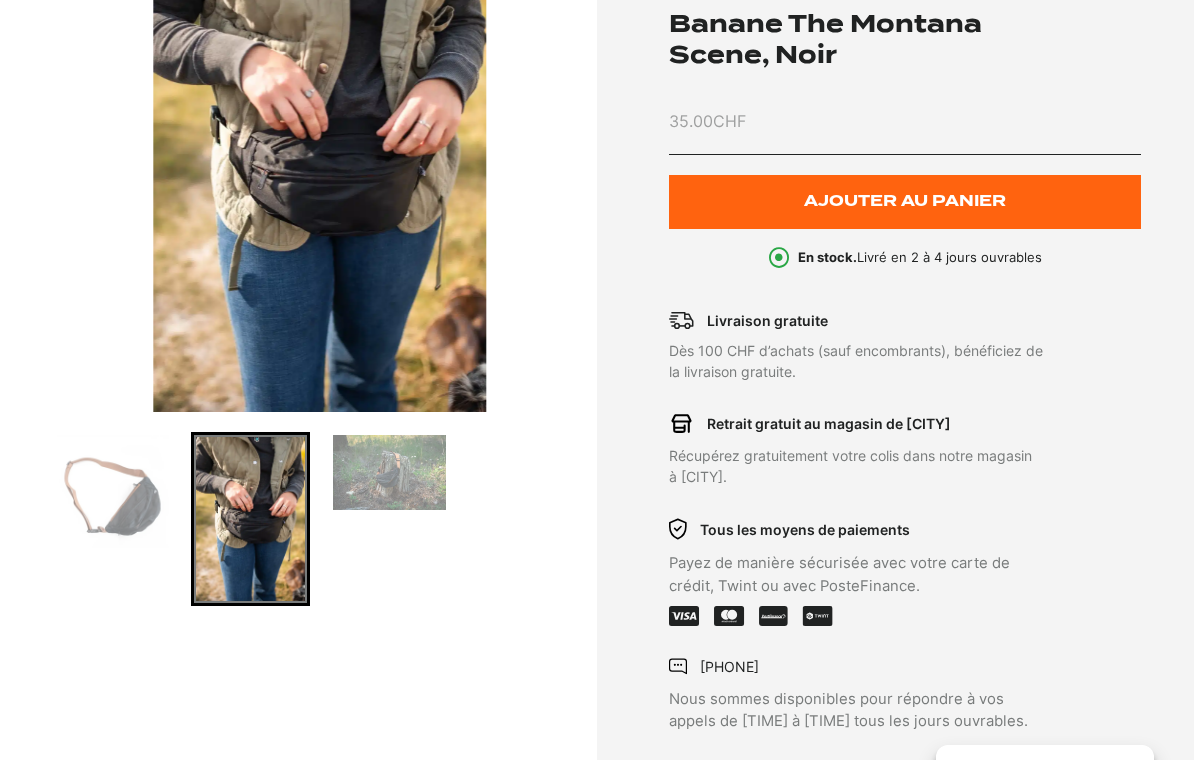 click at bounding box center [389, 472] 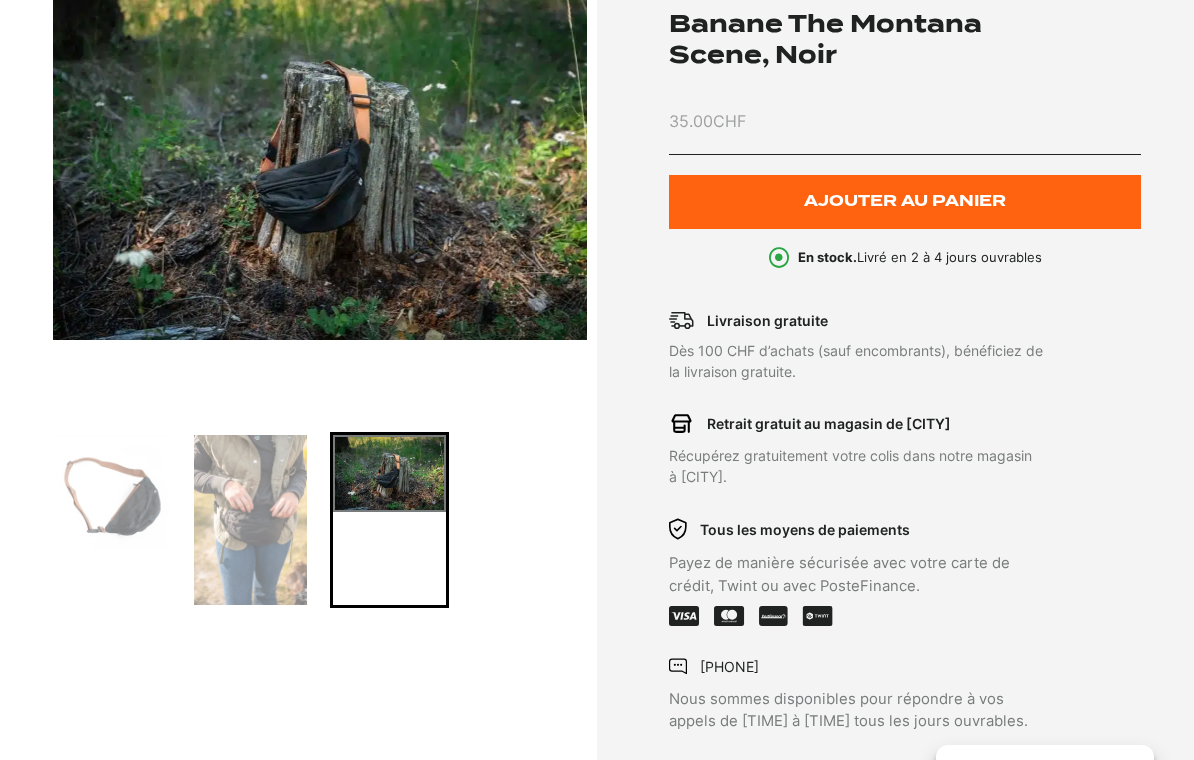 click at bounding box center [112, 491] 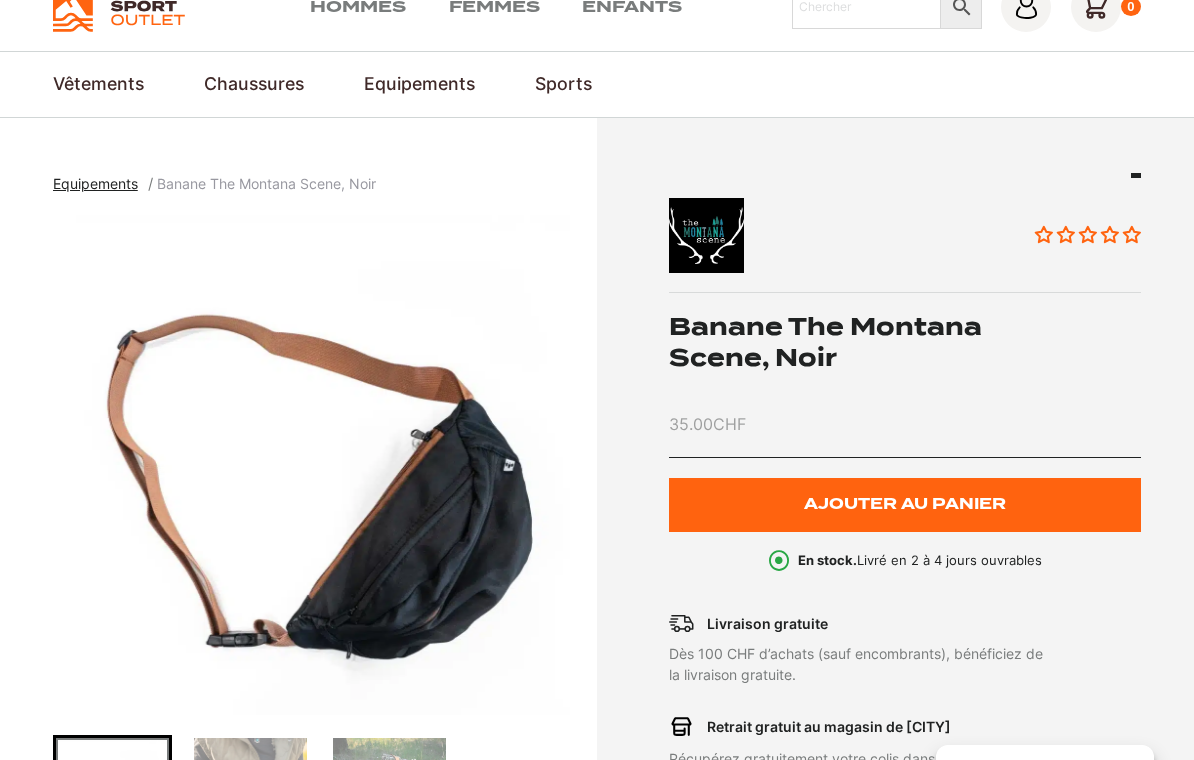 scroll, scrollTop: 43, scrollLeft: 0, axis: vertical 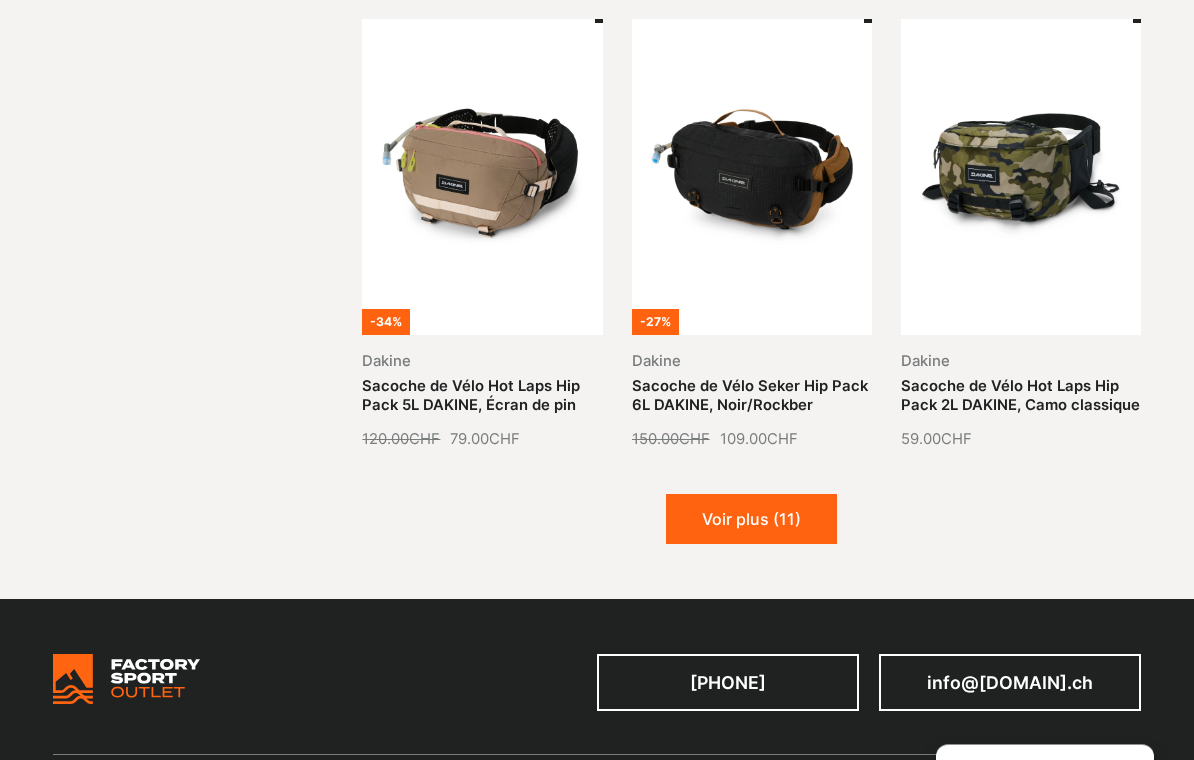 click on "Voir plus (11)" at bounding box center [751, 520] 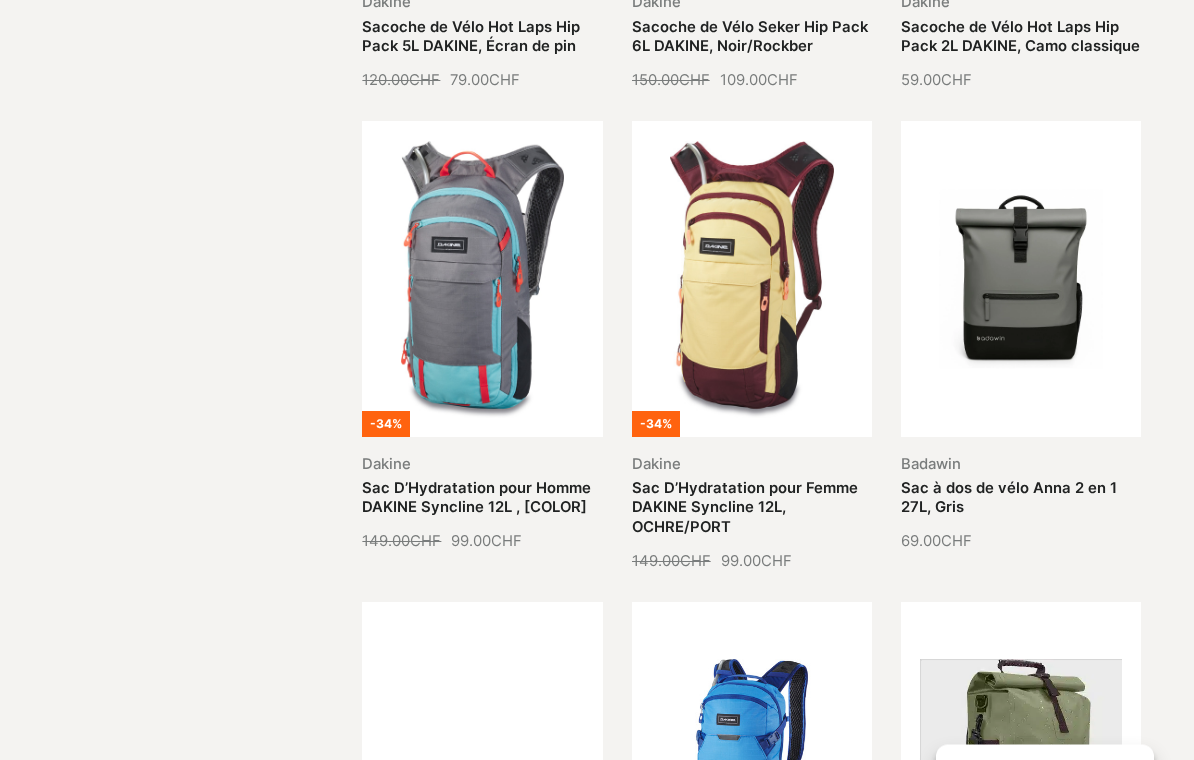 scroll, scrollTop: 2299, scrollLeft: 0, axis: vertical 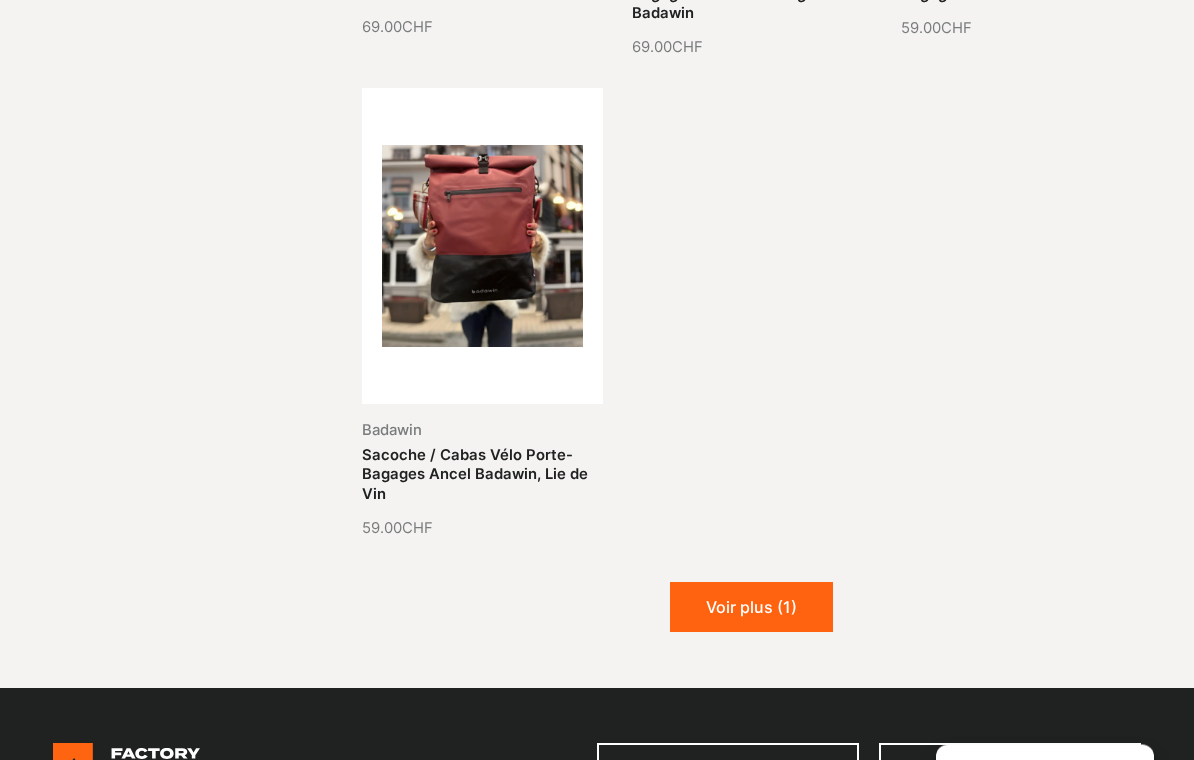 click on "Voir plus (1)" at bounding box center [751, 608] 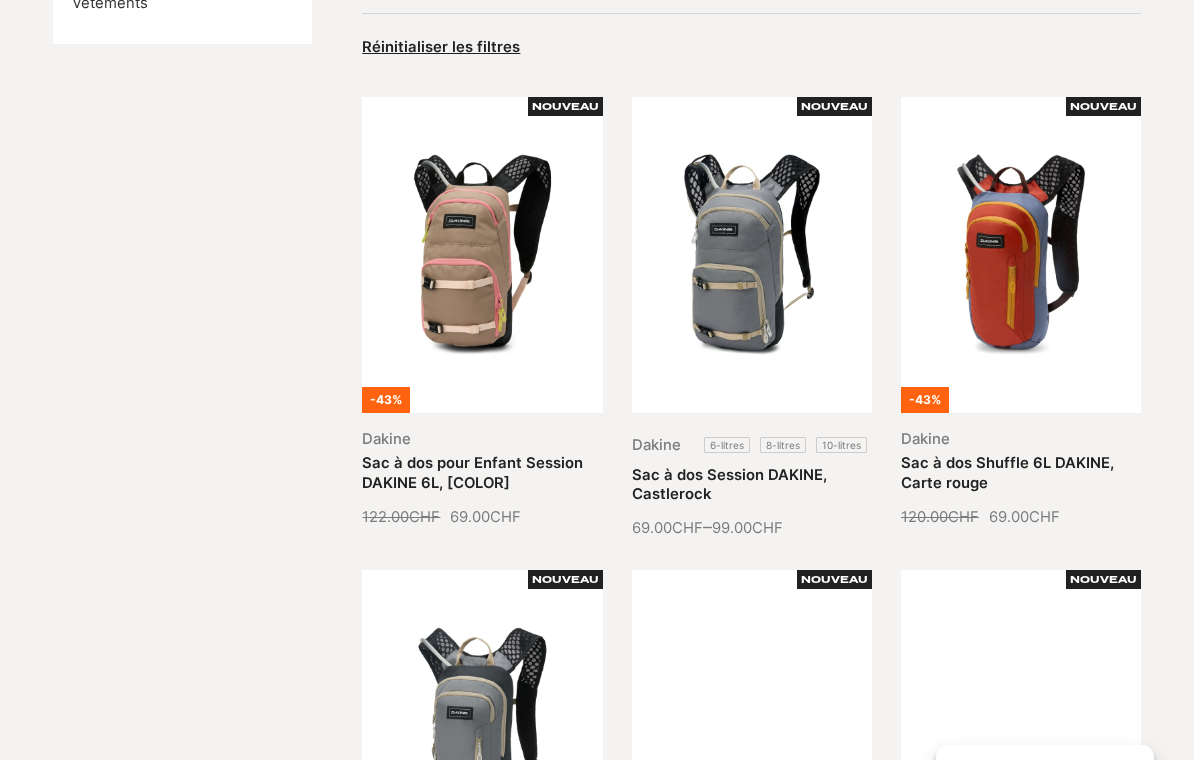scroll, scrollTop: 438, scrollLeft: 0, axis: vertical 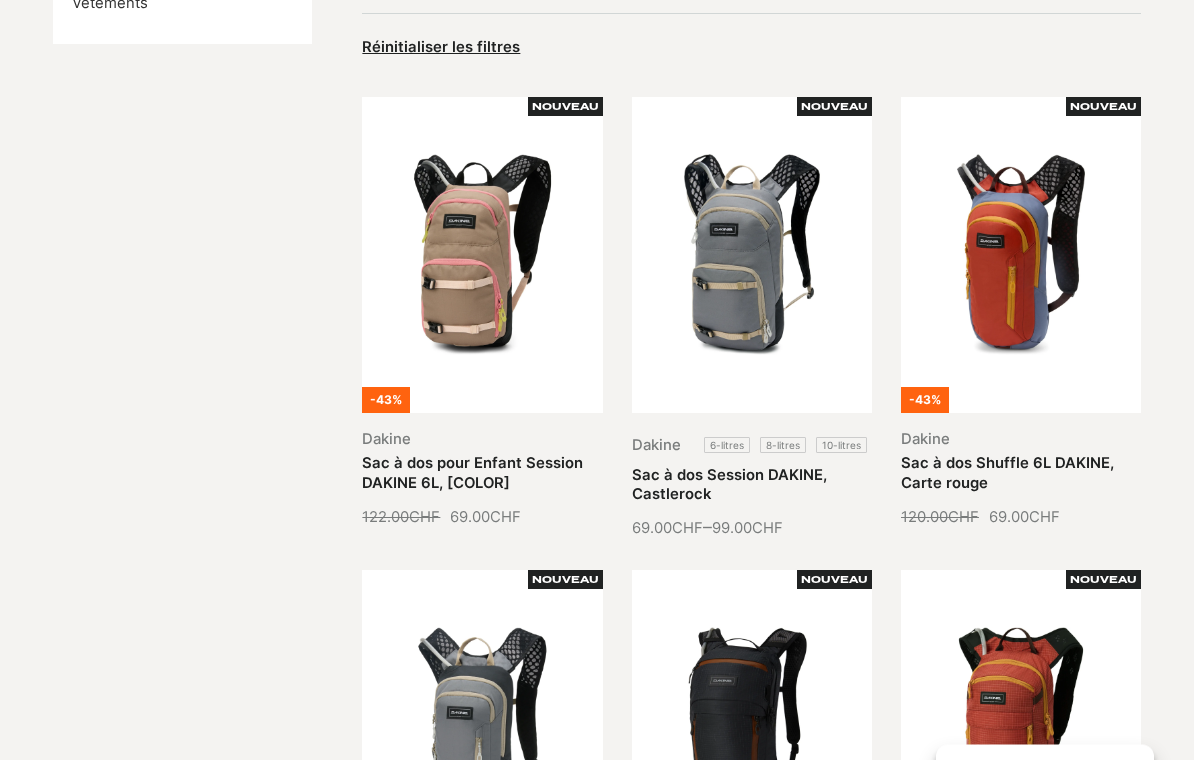 click on "Sac à dos Shuffle 6L DAKINE, Carte rouge" at bounding box center (1007, 473) 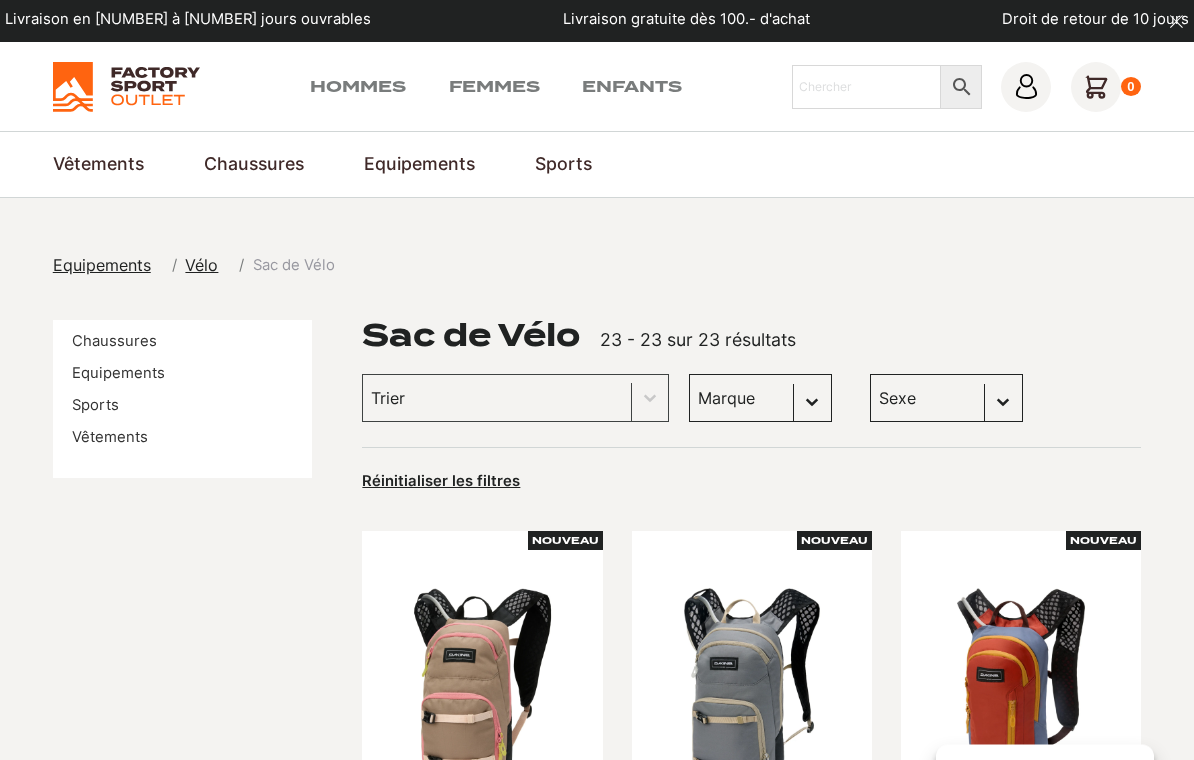 scroll, scrollTop: 0, scrollLeft: 0, axis: both 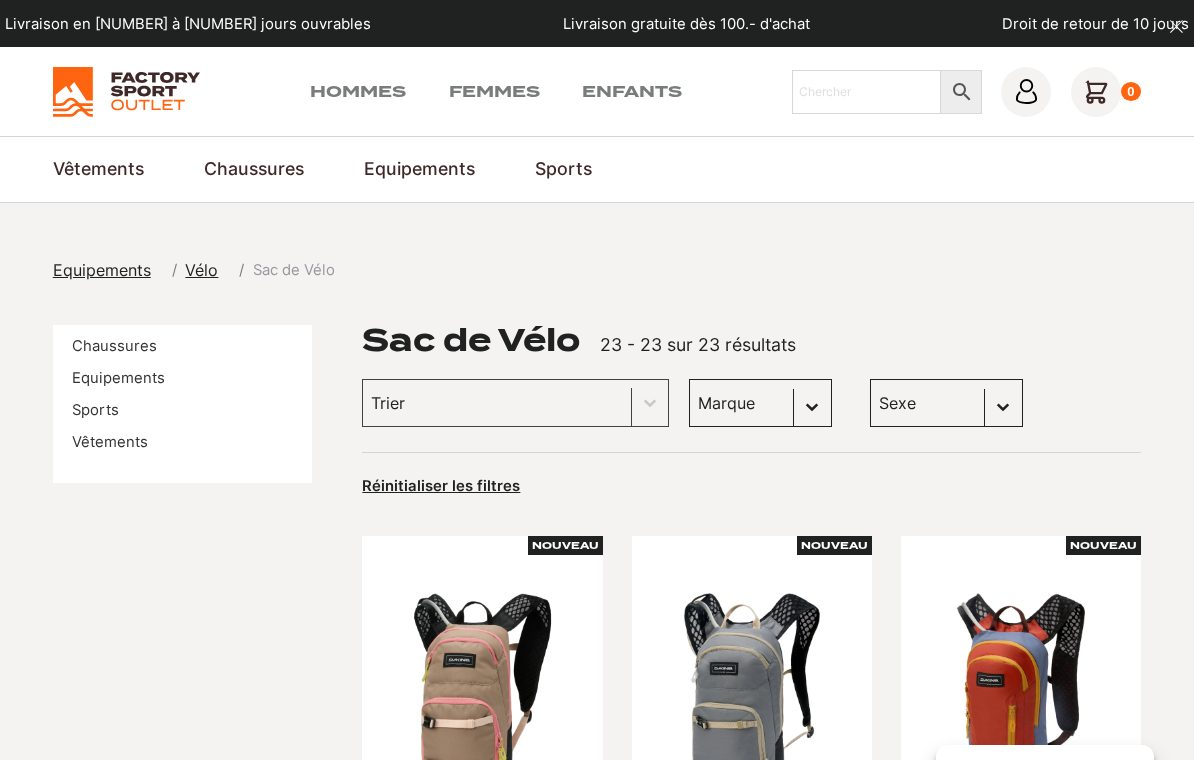 click on "Sac pour le vélo" at bounding box center [0, 0] 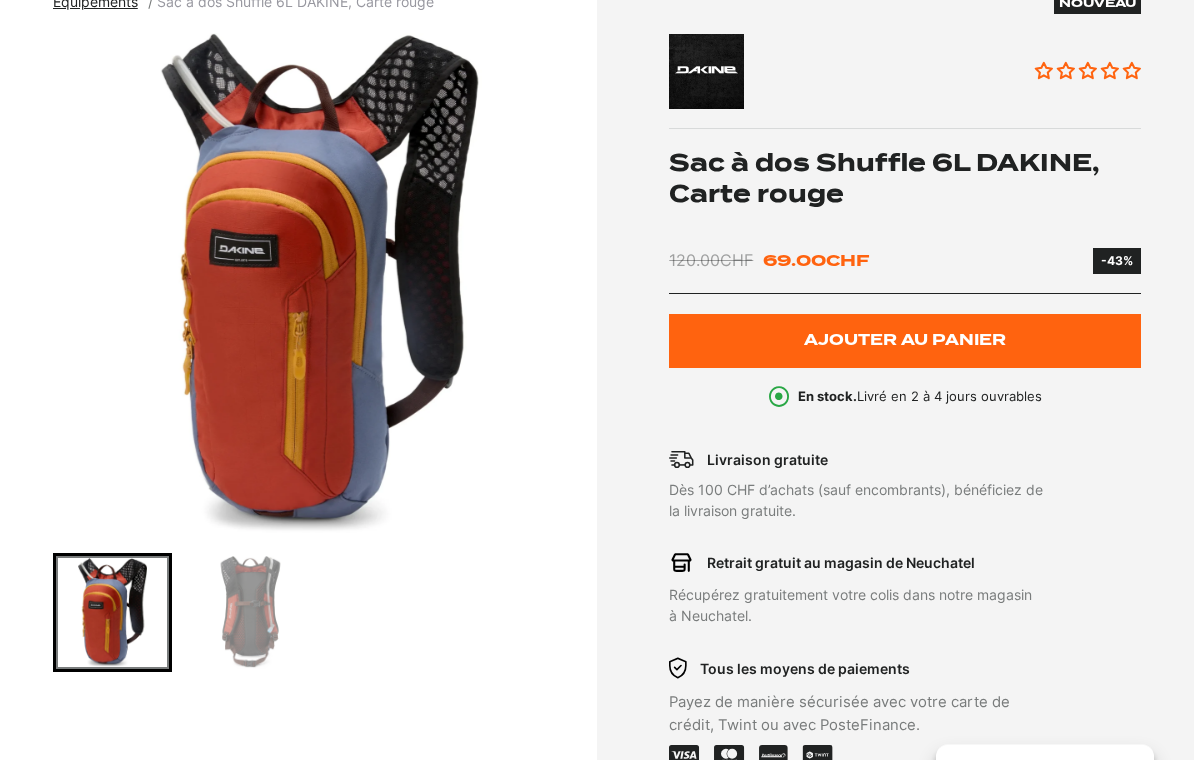 scroll, scrollTop: 267, scrollLeft: 0, axis: vertical 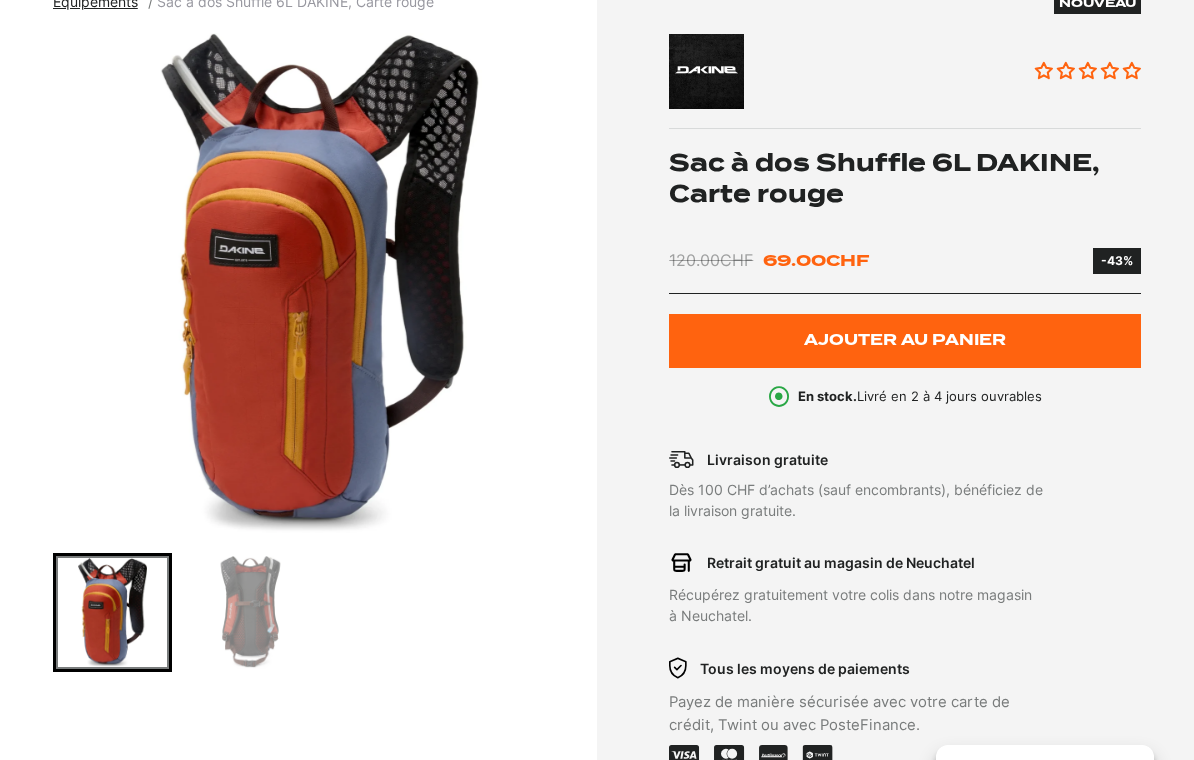 click at bounding box center [250, 612] 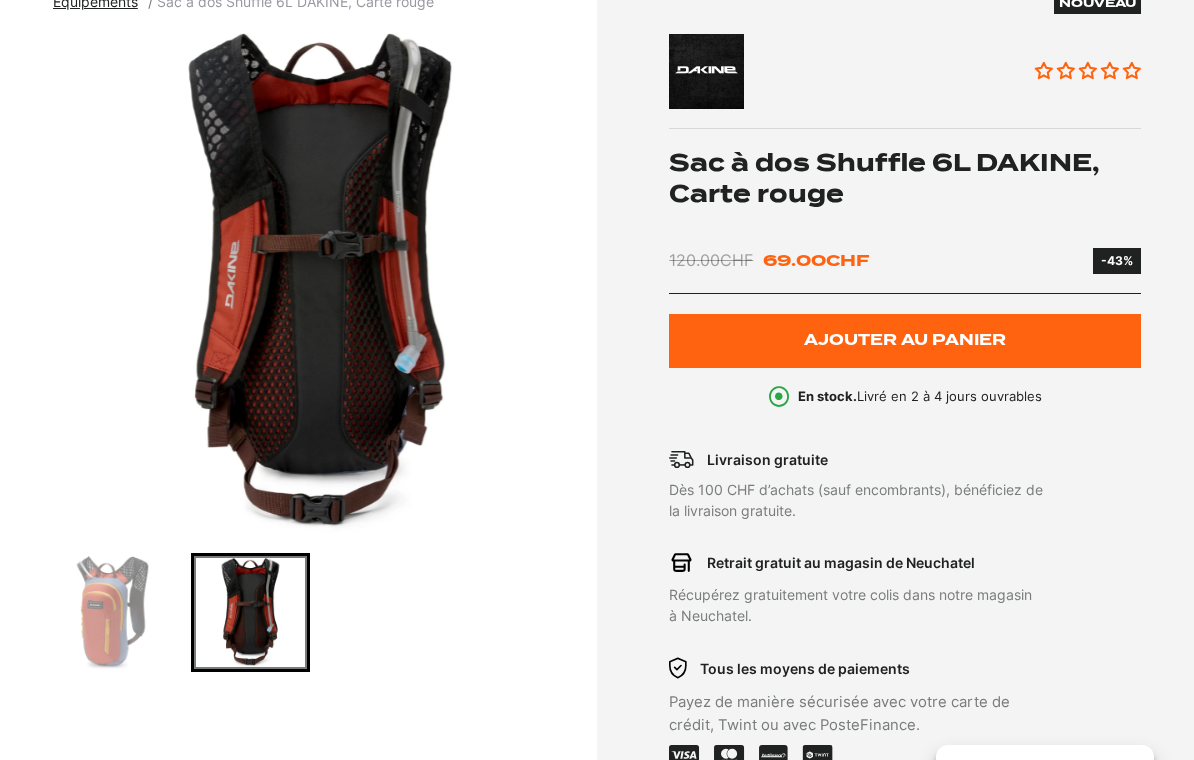 click at bounding box center [112, 612] 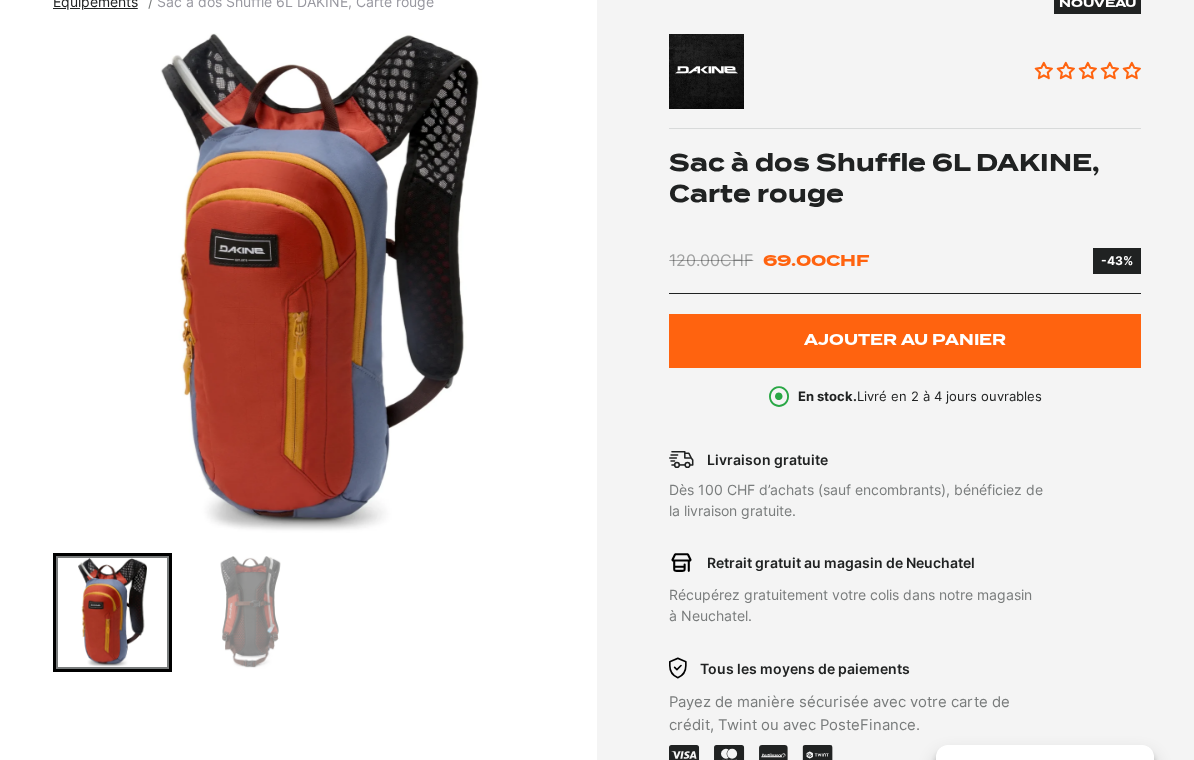 click at bounding box center [250, 612] 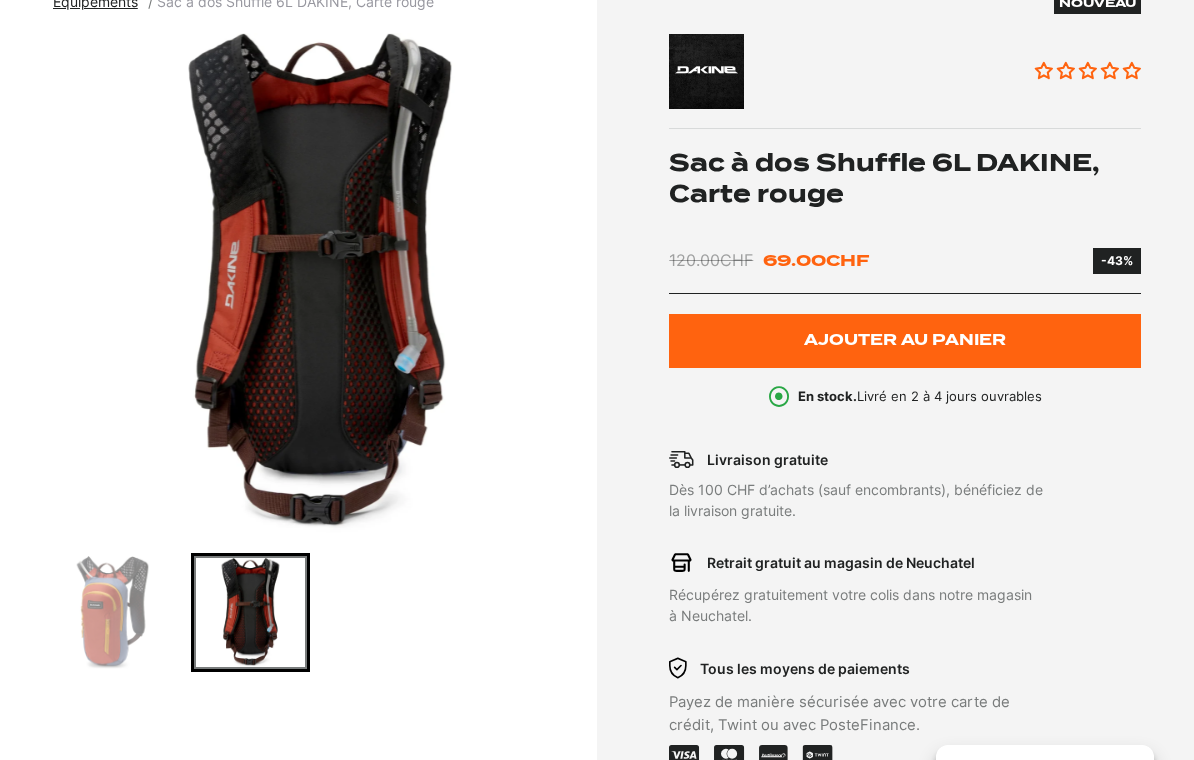 click at bounding box center (250, 612) 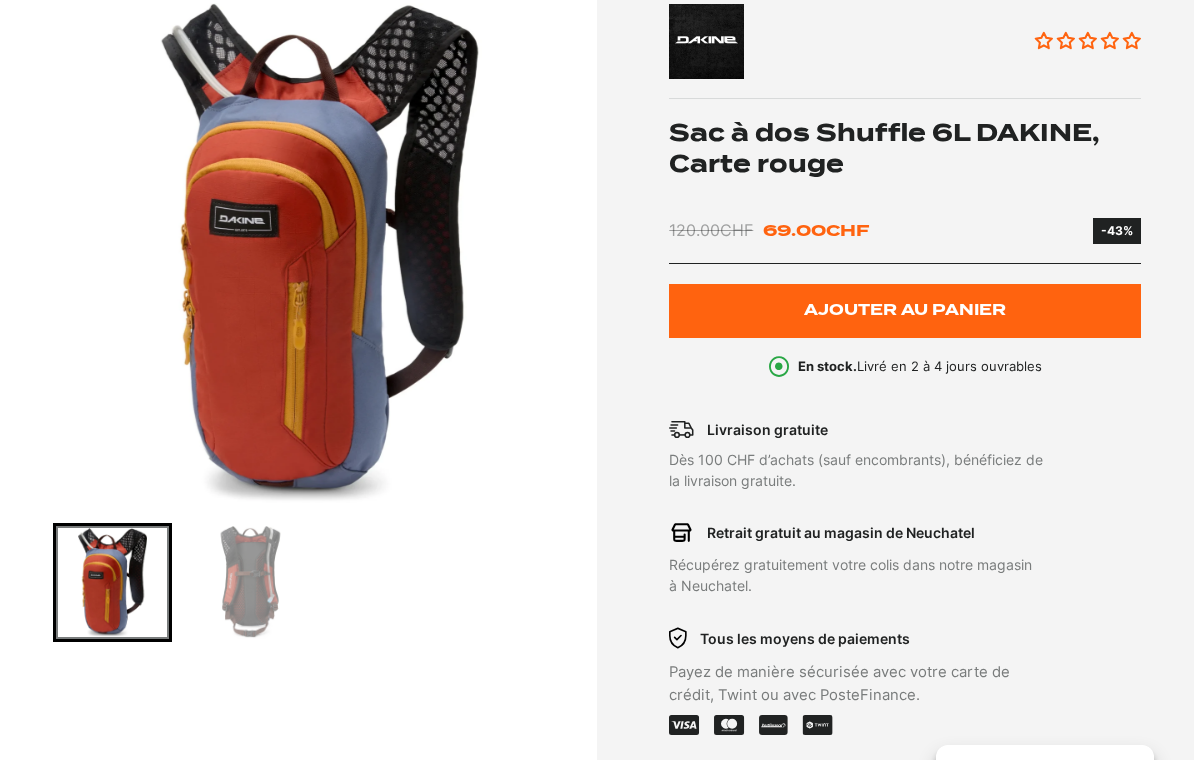 scroll, scrollTop: 298, scrollLeft: 0, axis: vertical 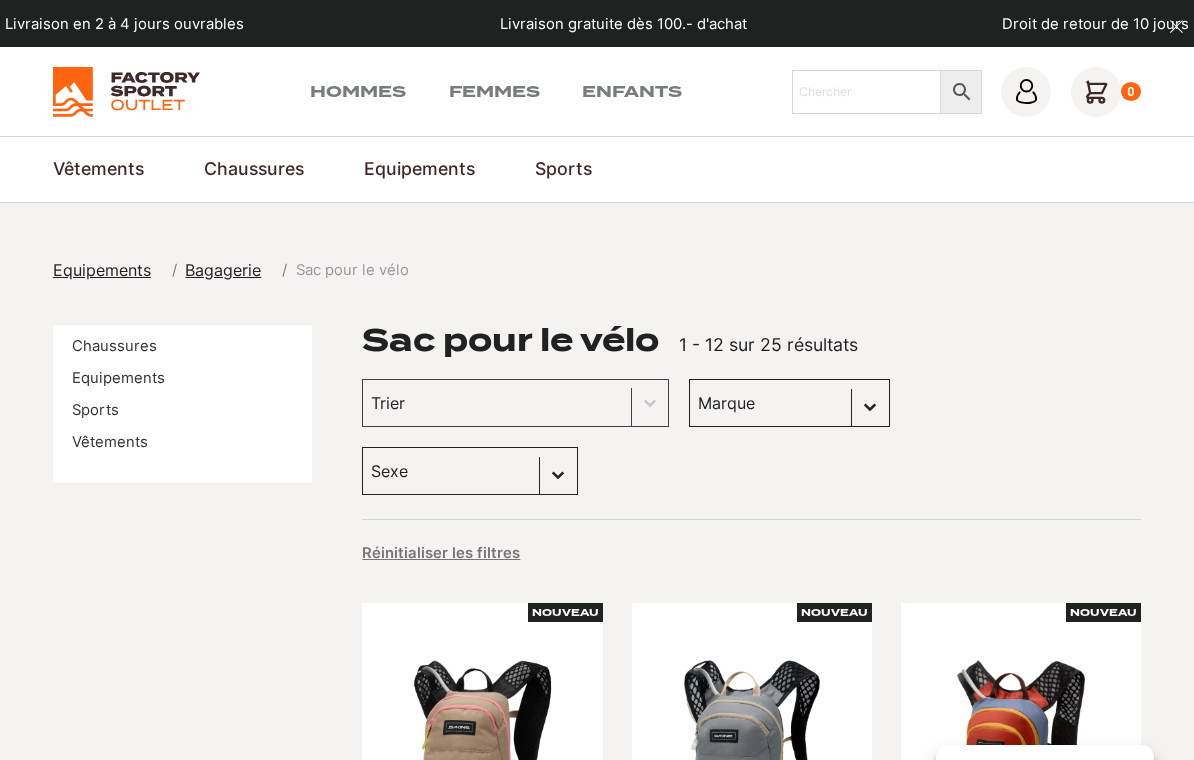 click on "Chaussures" at bounding box center (114, 346) 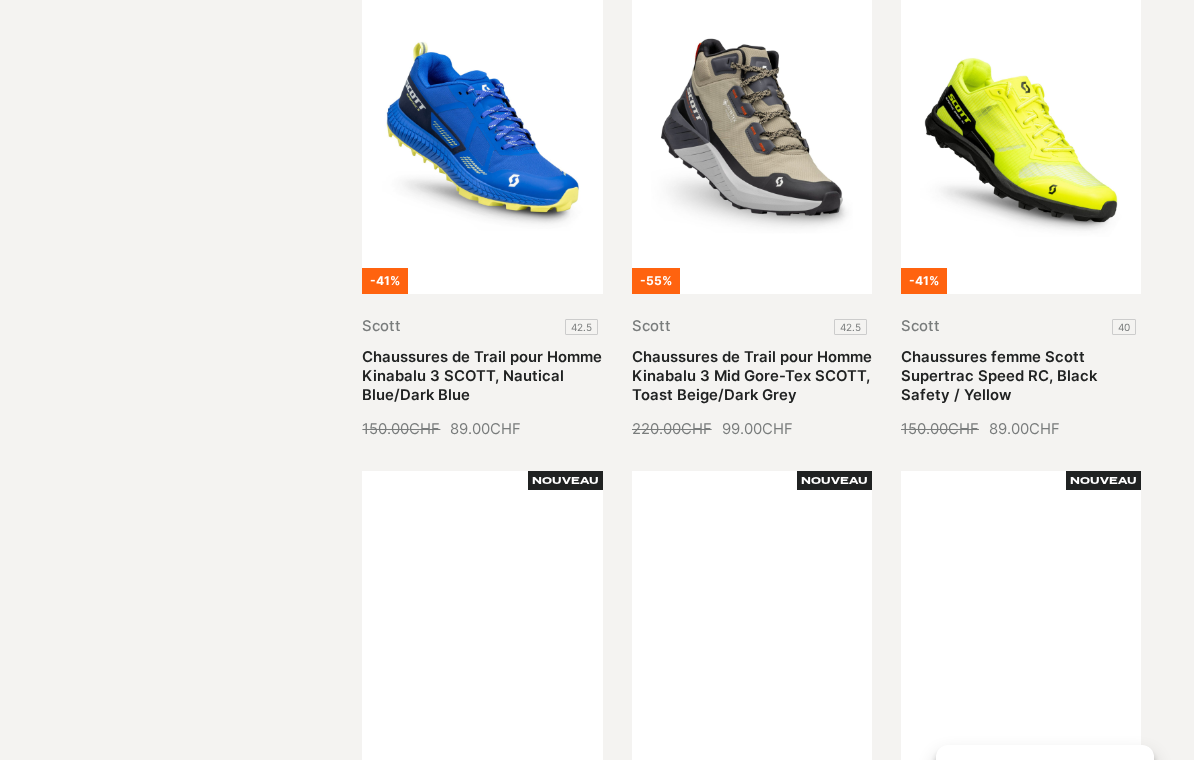 scroll, scrollTop: 1461, scrollLeft: 0, axis: vertical 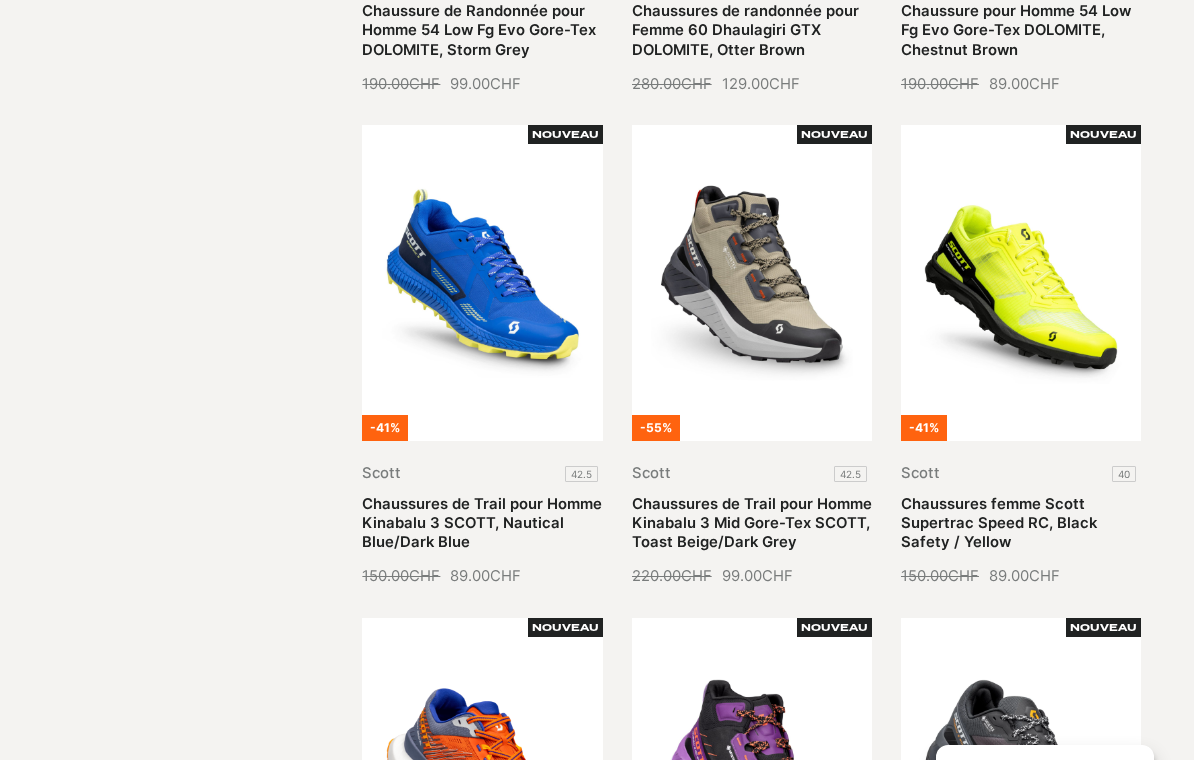 click on "Chaussures de Trail pour Homme Kinabalu 3 Mid Gore-Tex SCOTT, Toast Beige/Dark Grey" at bounding box center [752, 523] 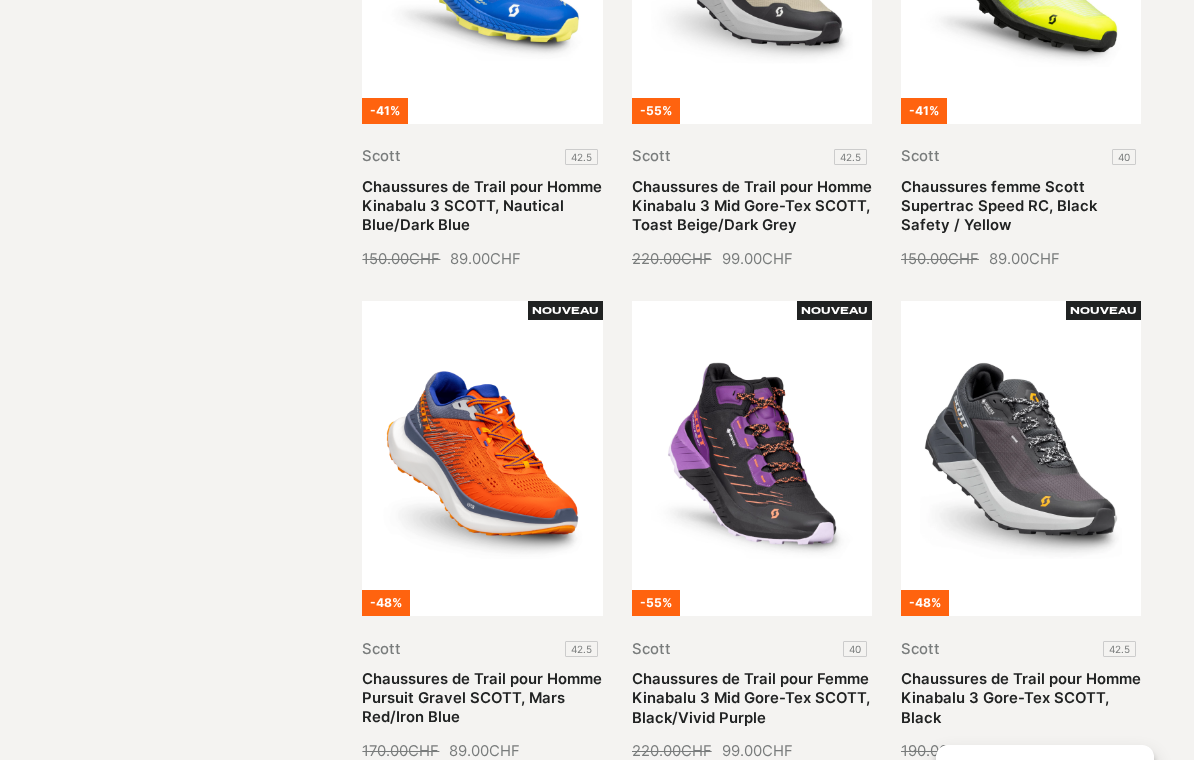 scroll, scrollTop: 1801, scrollLeft: 0, axis: vertical 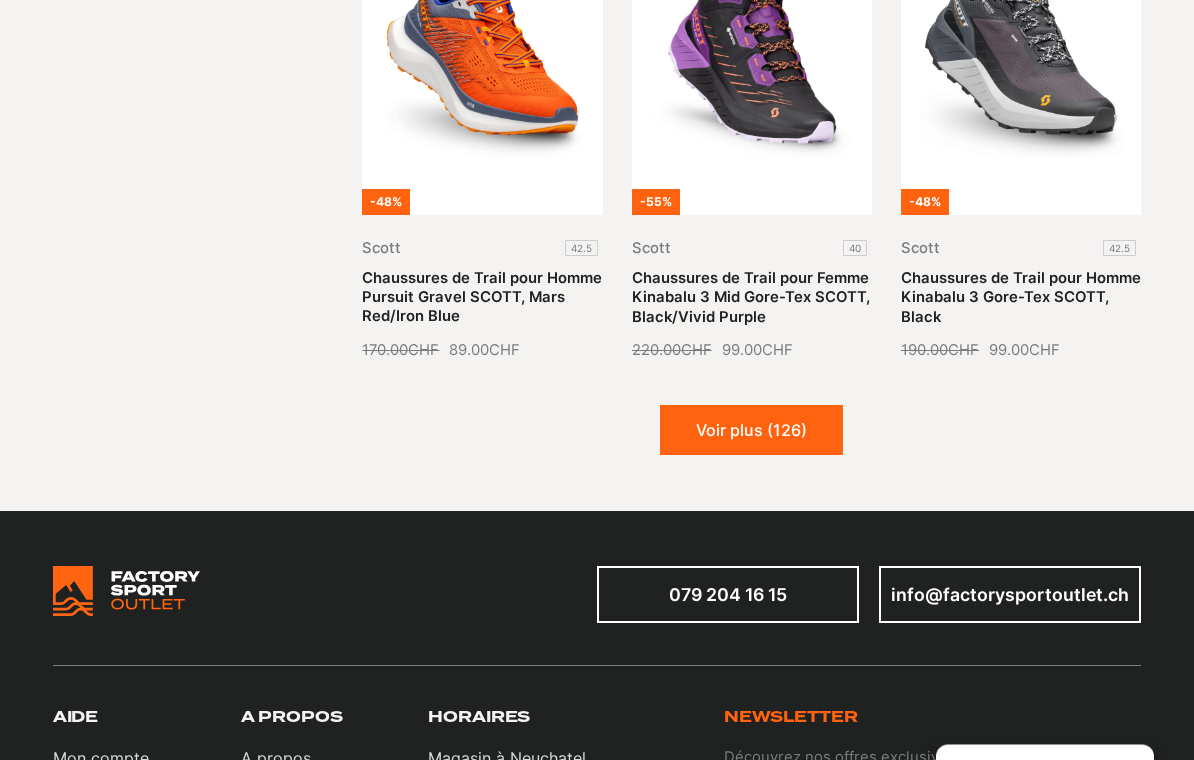 click on "Voir plus (126)" at bounding box center (751, 431) 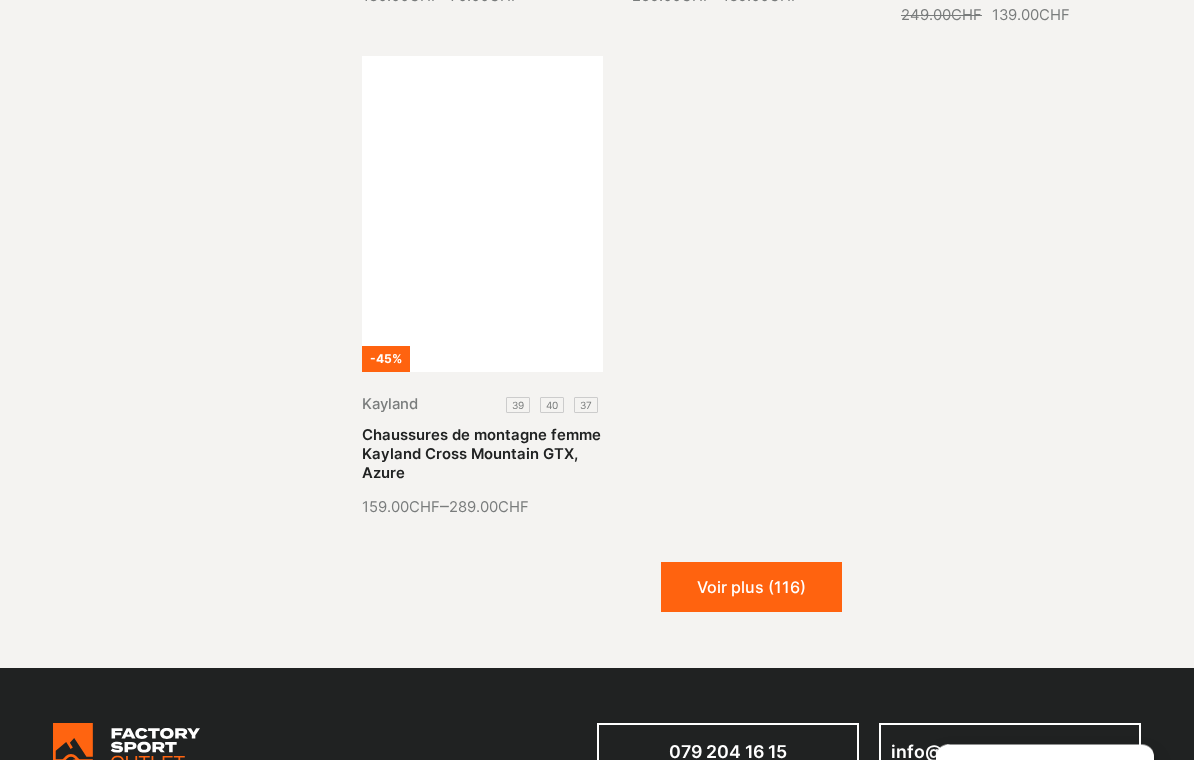 scroll, scrollTop: 4025, scrollLeft: 0, axis: vertical 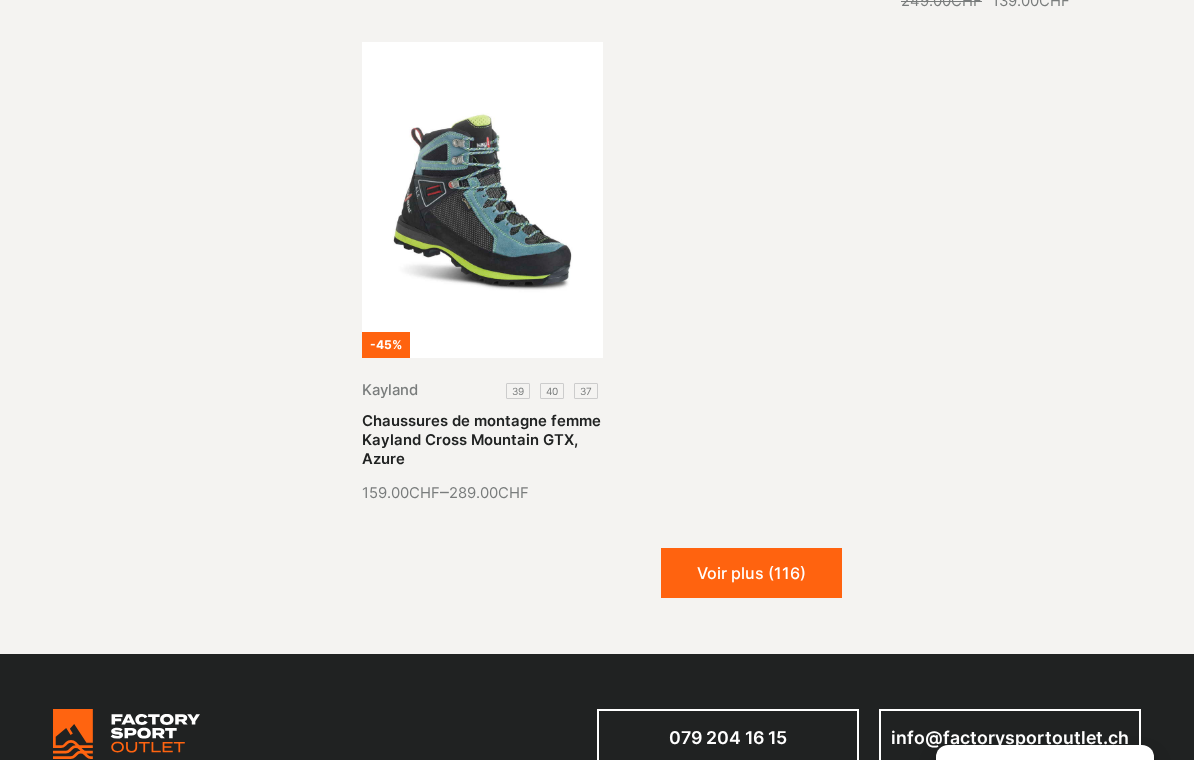 click on "Voir plus (116)" at bounding box center [751, 573] 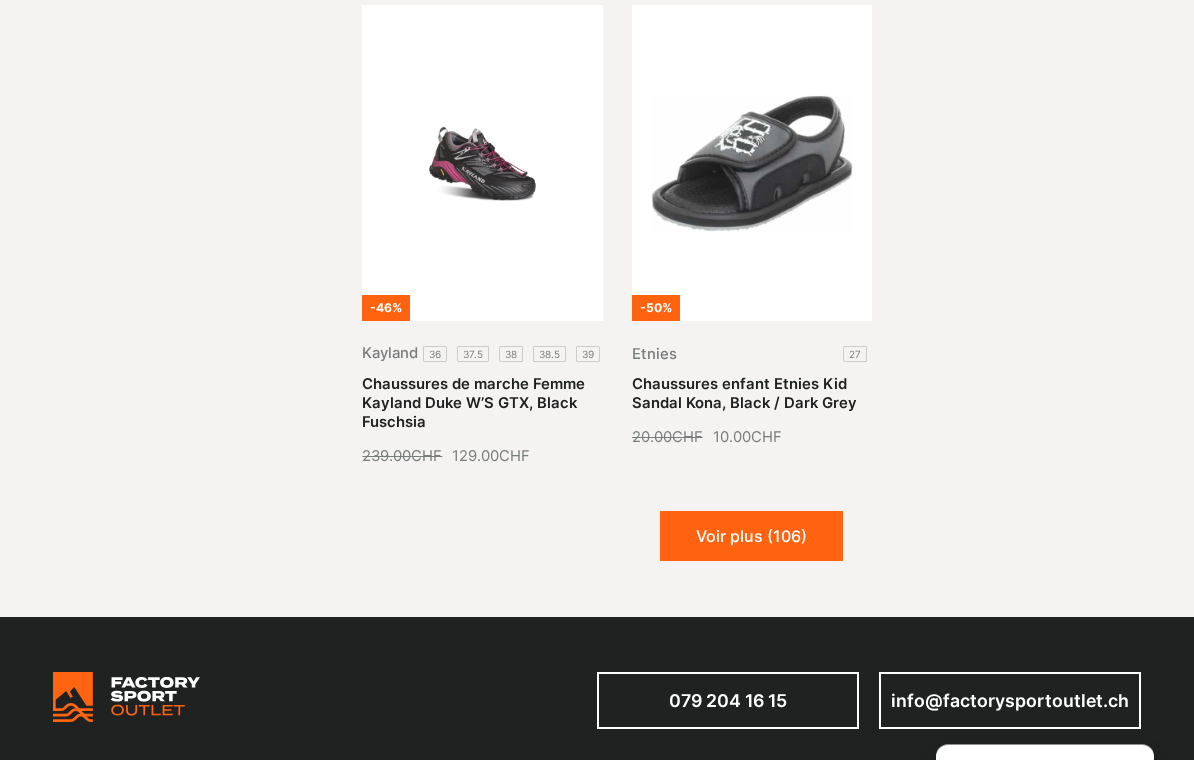 scroll, scrollTop: 5527, scrollLeft: 0, axis: vertical 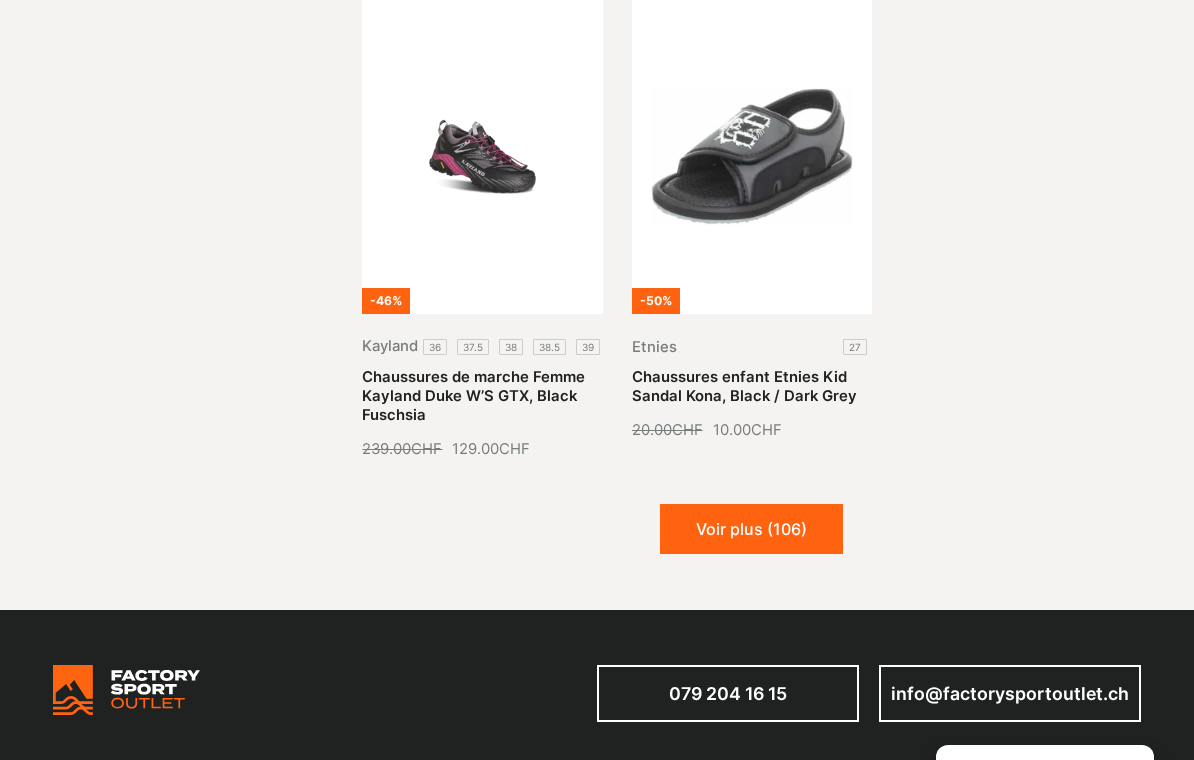 click on "Voir plus (106)" at bounding box center (751, 529) 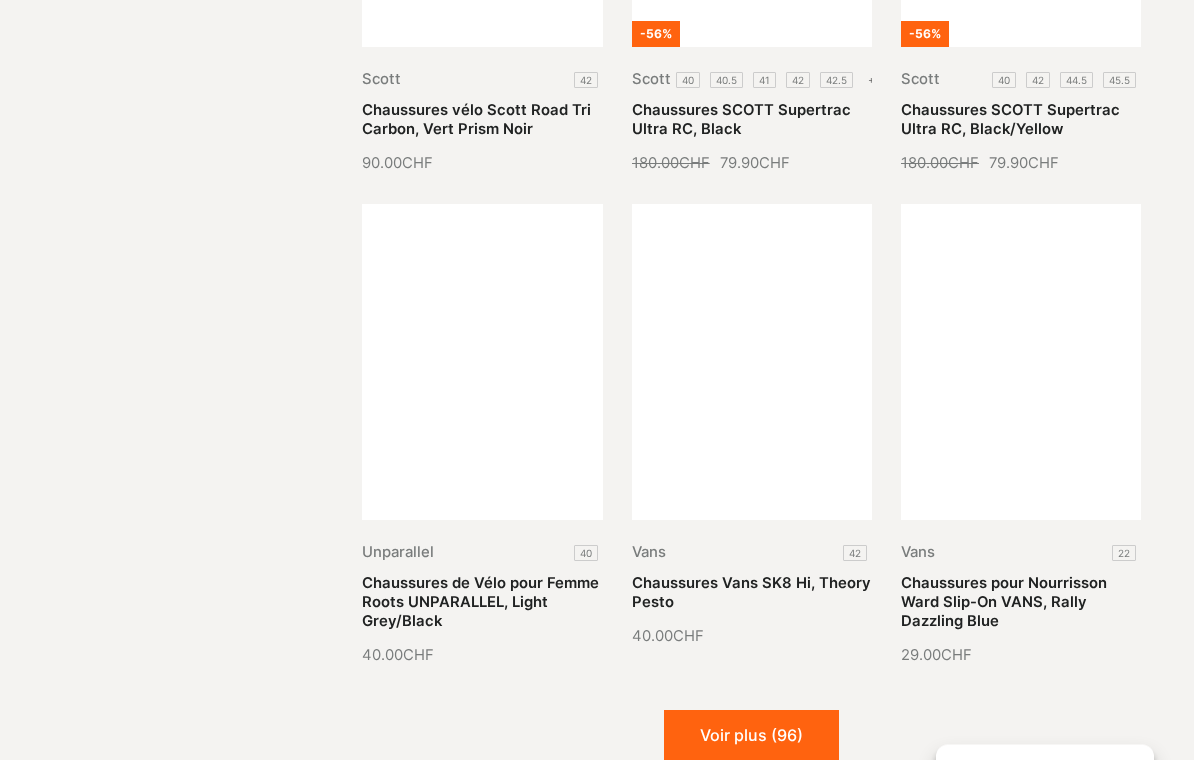 scroll, scrollTop: 6779, scrollLeft: 0, axis: vertical 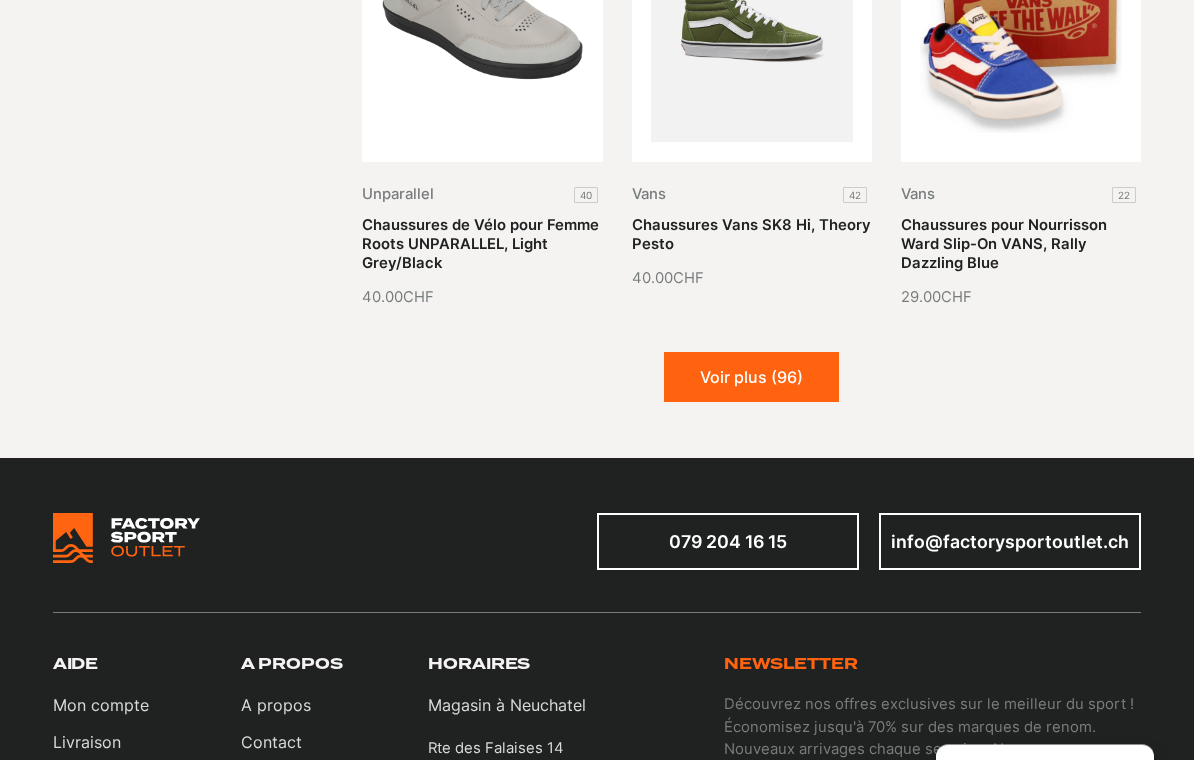 click on "Voir plus (96)" at bounding box center (751, 378) 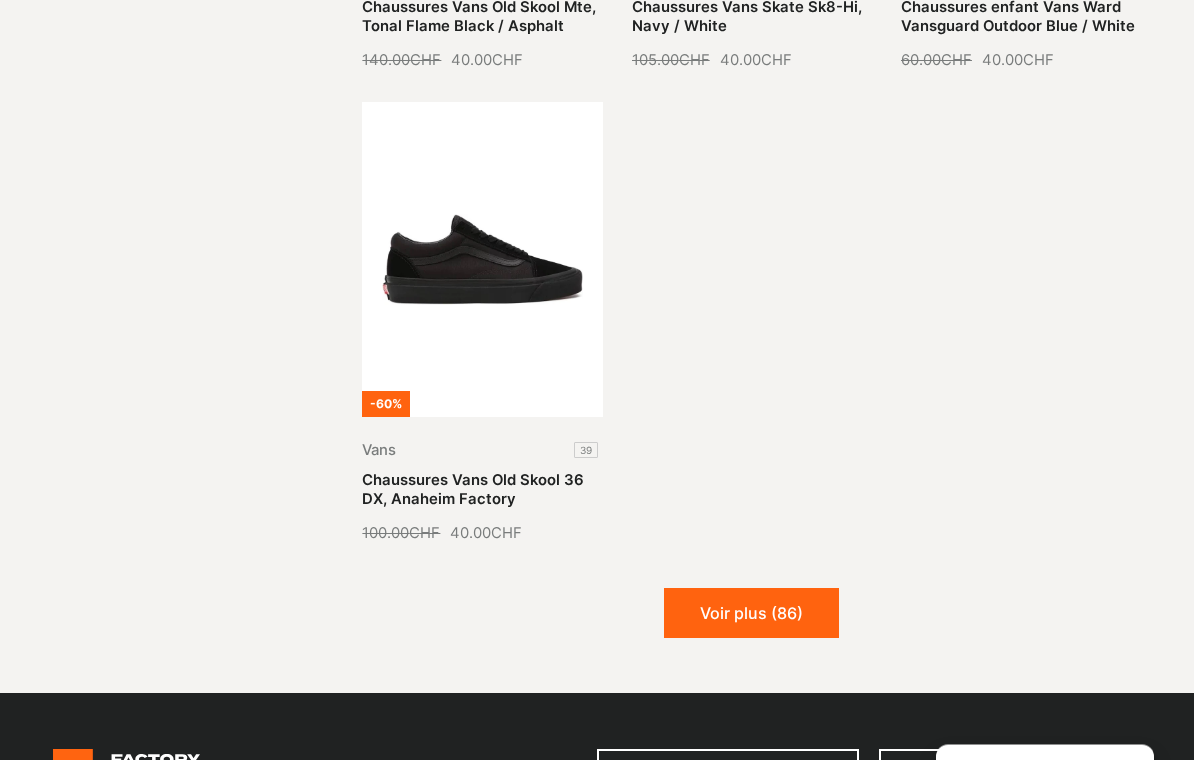scroll, scrollTop: 8815, scrollLeft: 0, axis: vertical 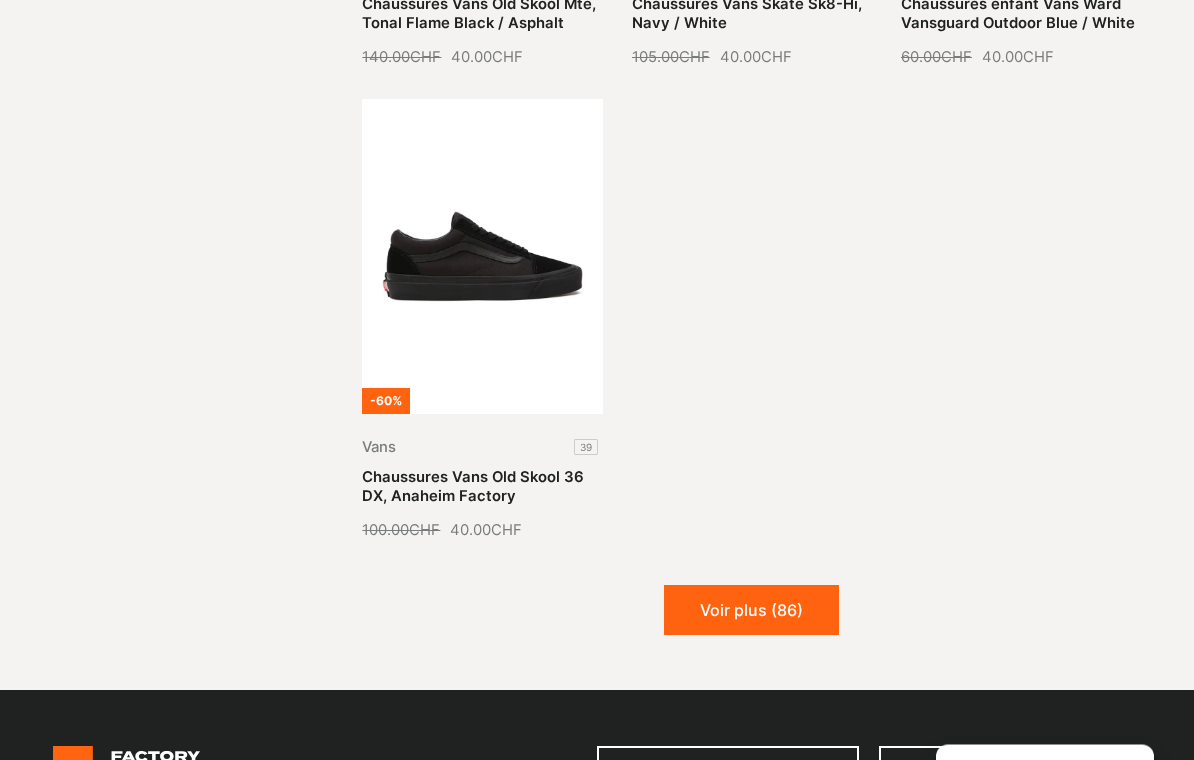 click on "Voir plus (86)" at bounding box center (751, 611) 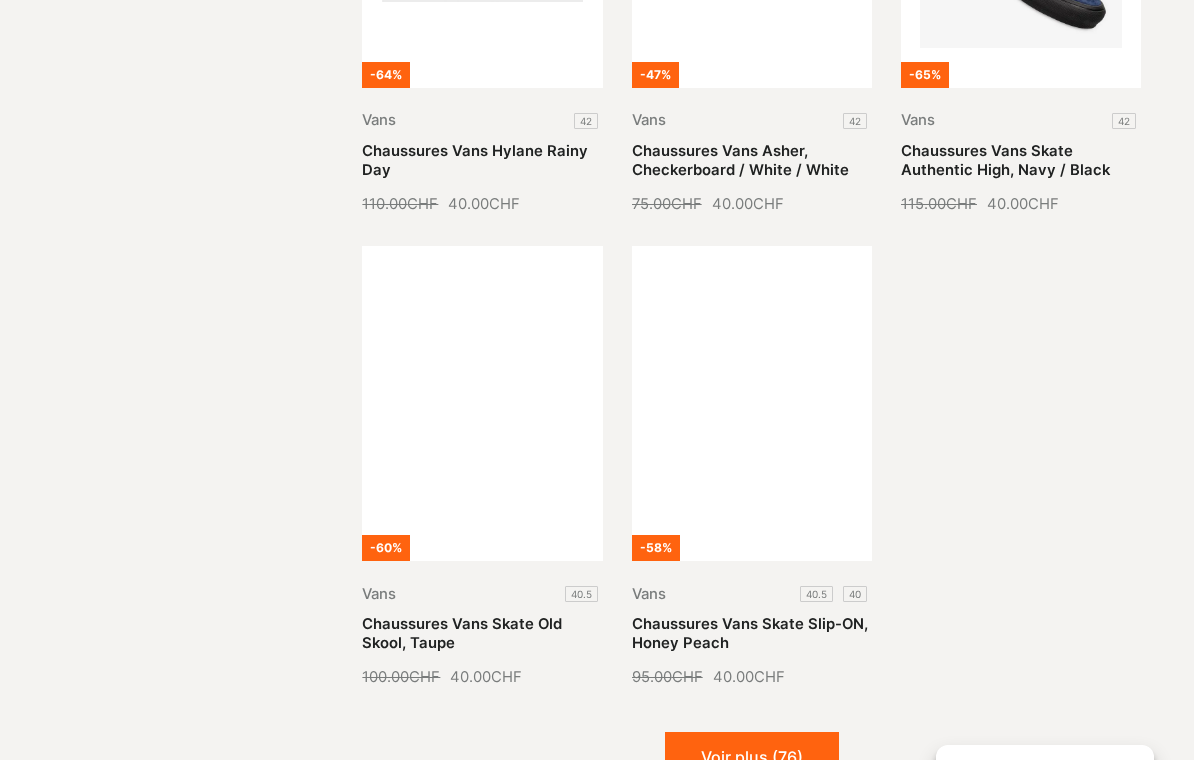 scroll, scrollTop: 10191, scrollLeft: 0, axis: vertical 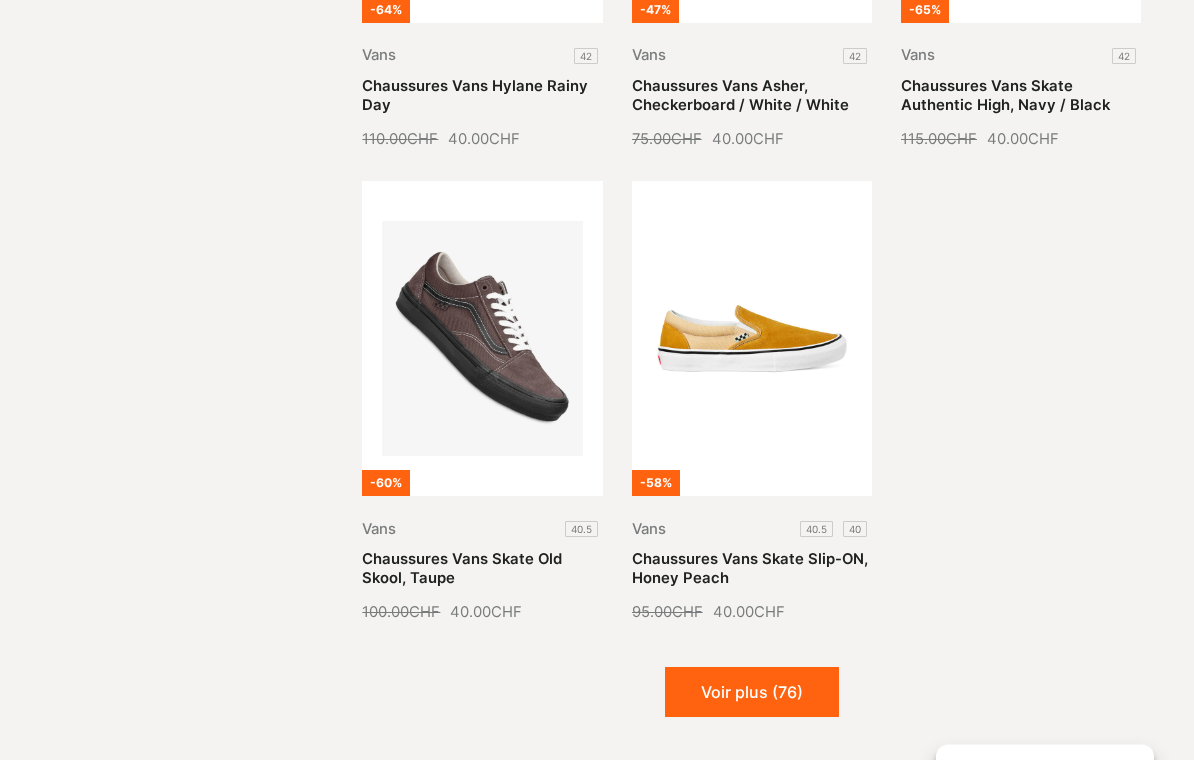 click on "Voir plus (76)" at bounding box center (752, 693) 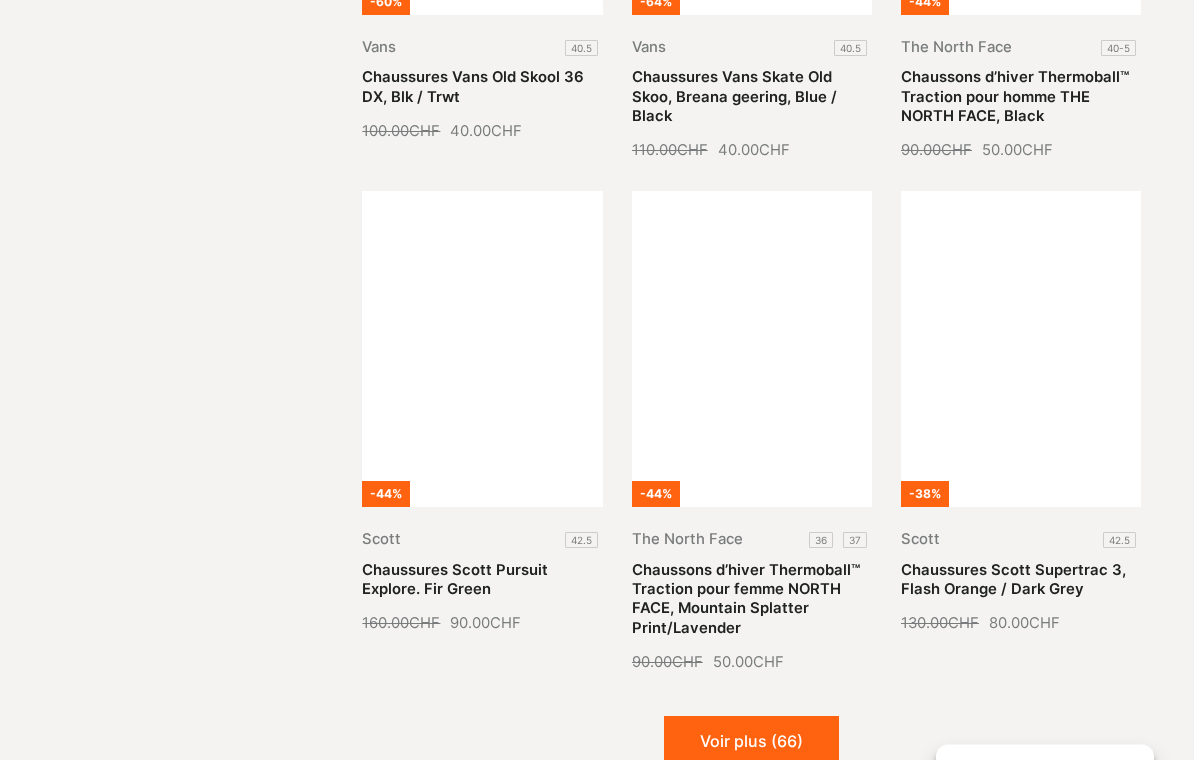 scroll, scrollTop: 11622, scrollLeft: 0, axis: vertical 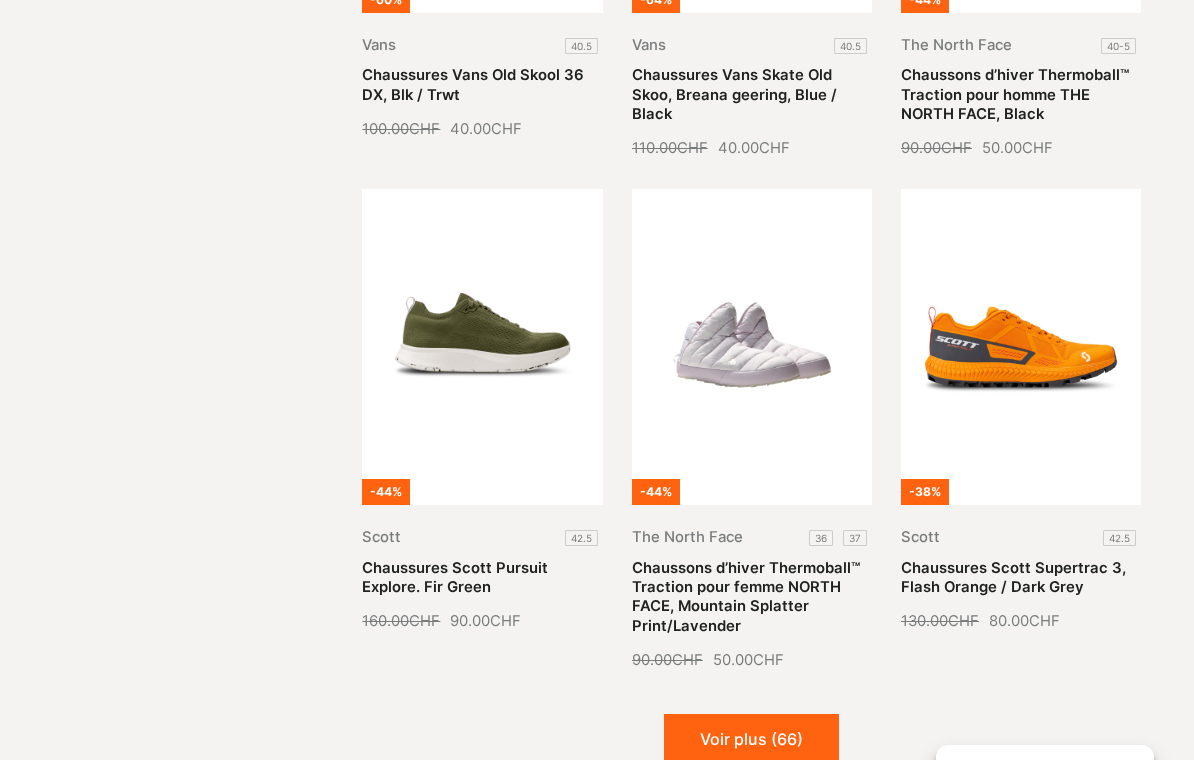 click on "Chaussons d’hiver Thermoball™ Traction pour femme NORTH FACE, Mountain Splatter Print/Lavender" at bounding box center [746, 597] 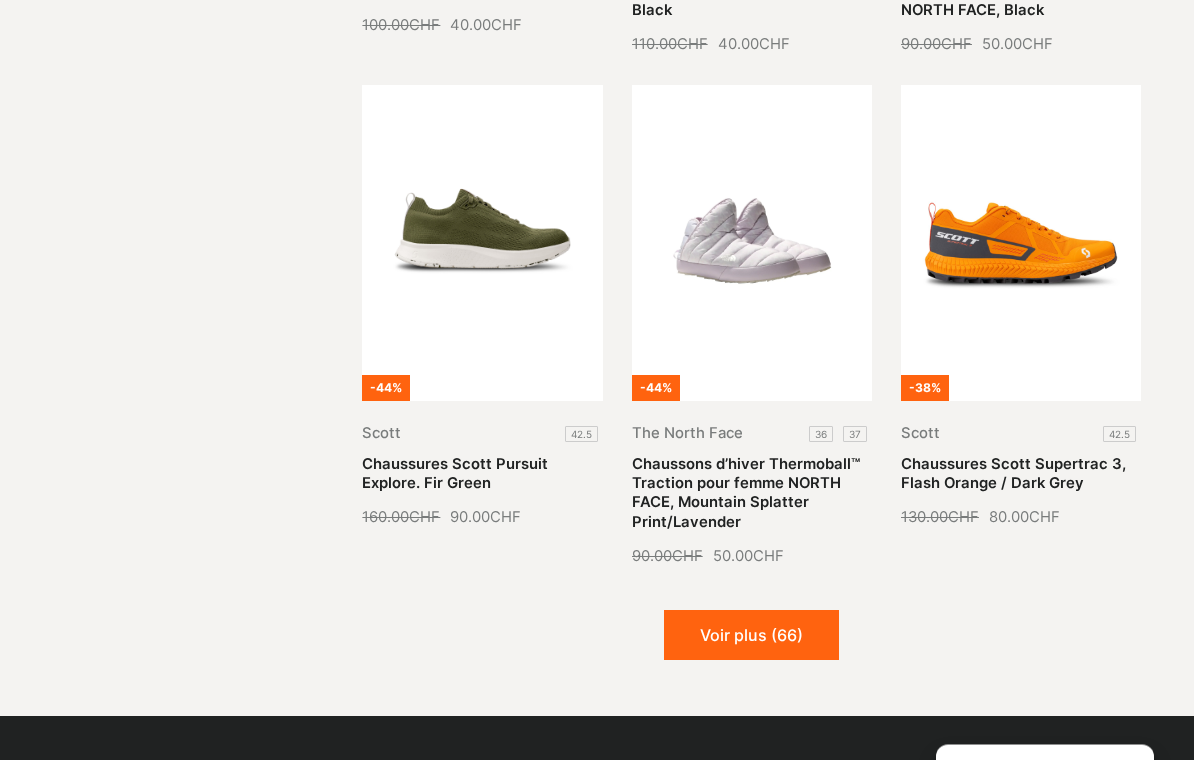 scroll, scrollTop: 11727, scrollLeft: 0, axis: vertical 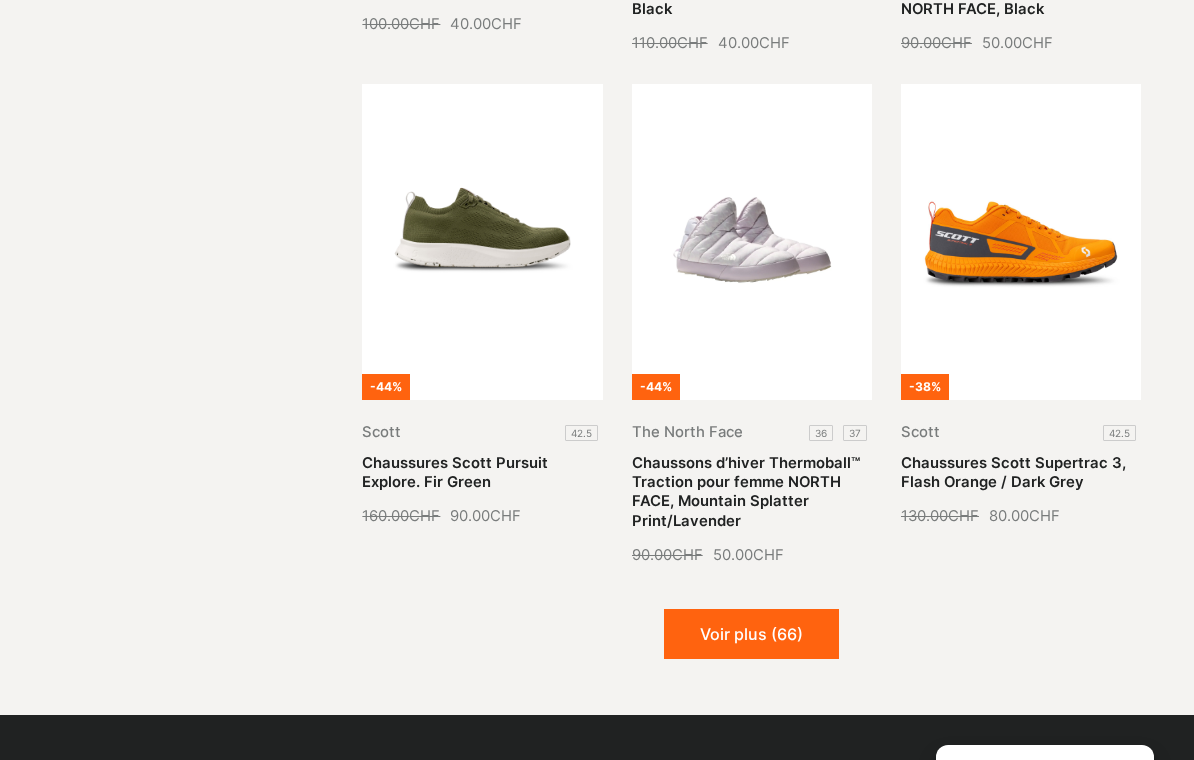 click on "Voir plus (66)" at bounding box center (751, 634) 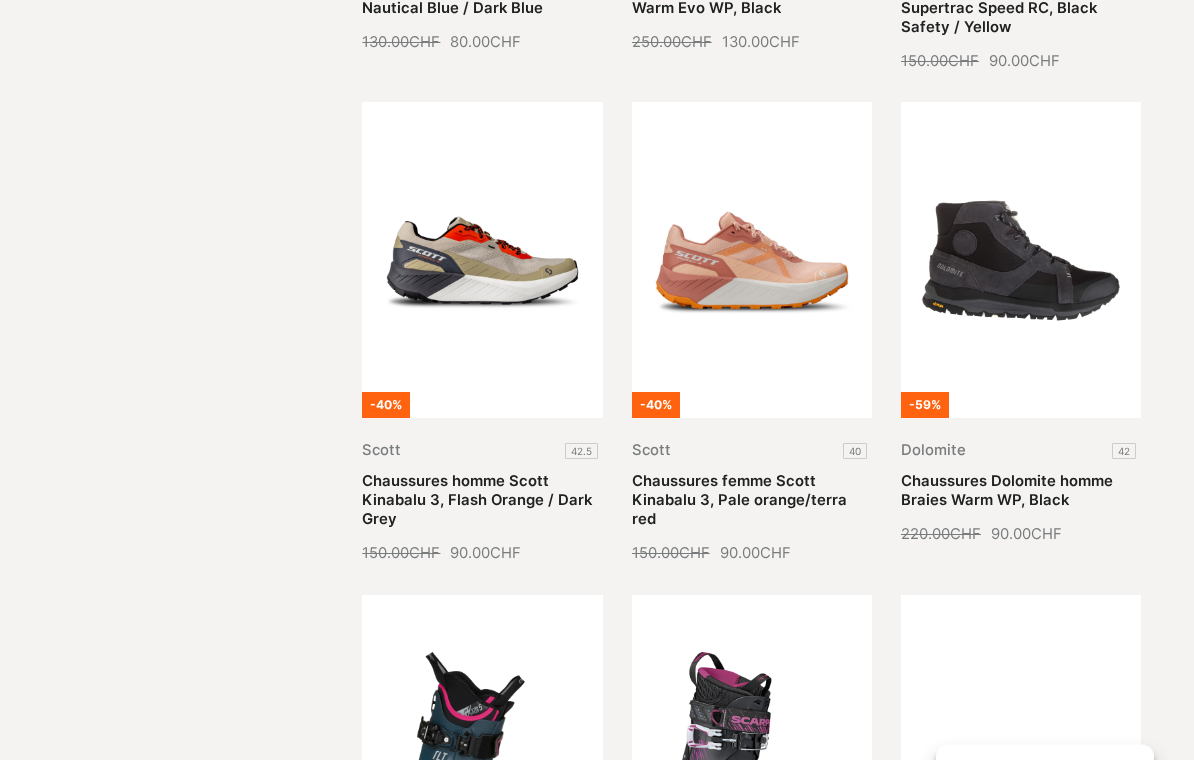 scroll, scrollTop: 12715, scrollLeft: 0, axis: vertical 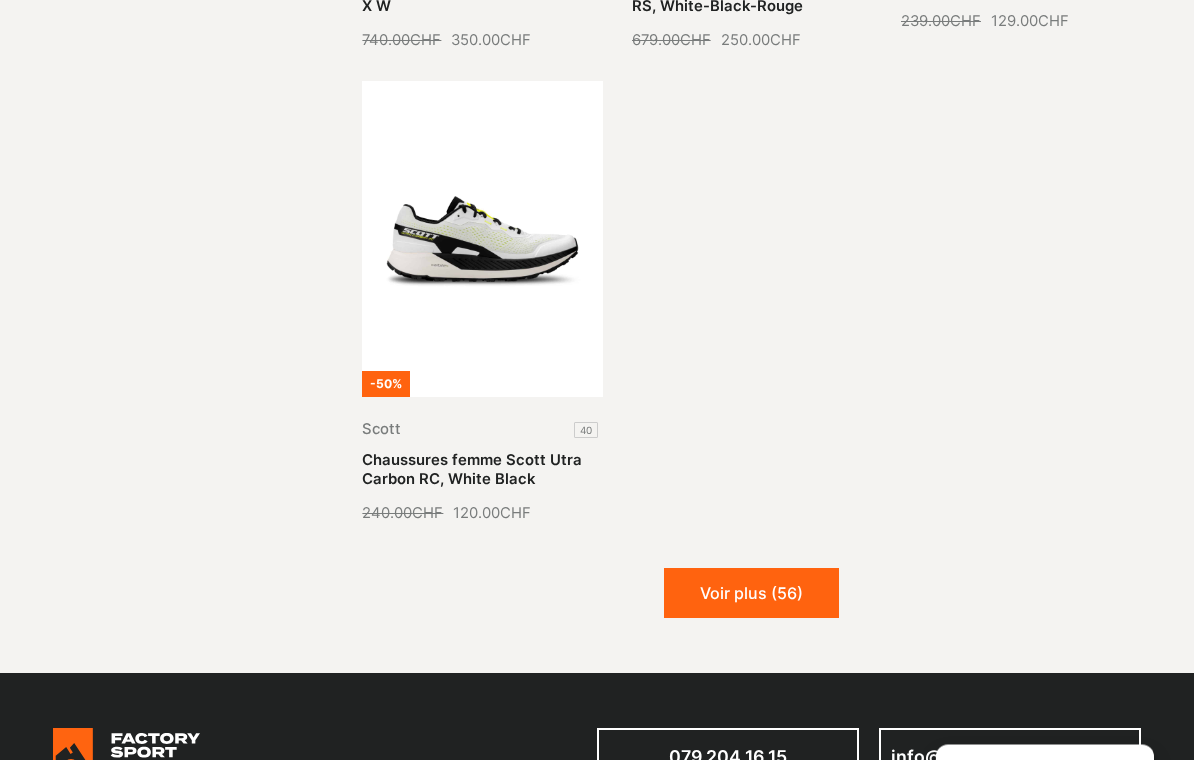 click on "Voir plus (56)" at bounding box center (751, 594) 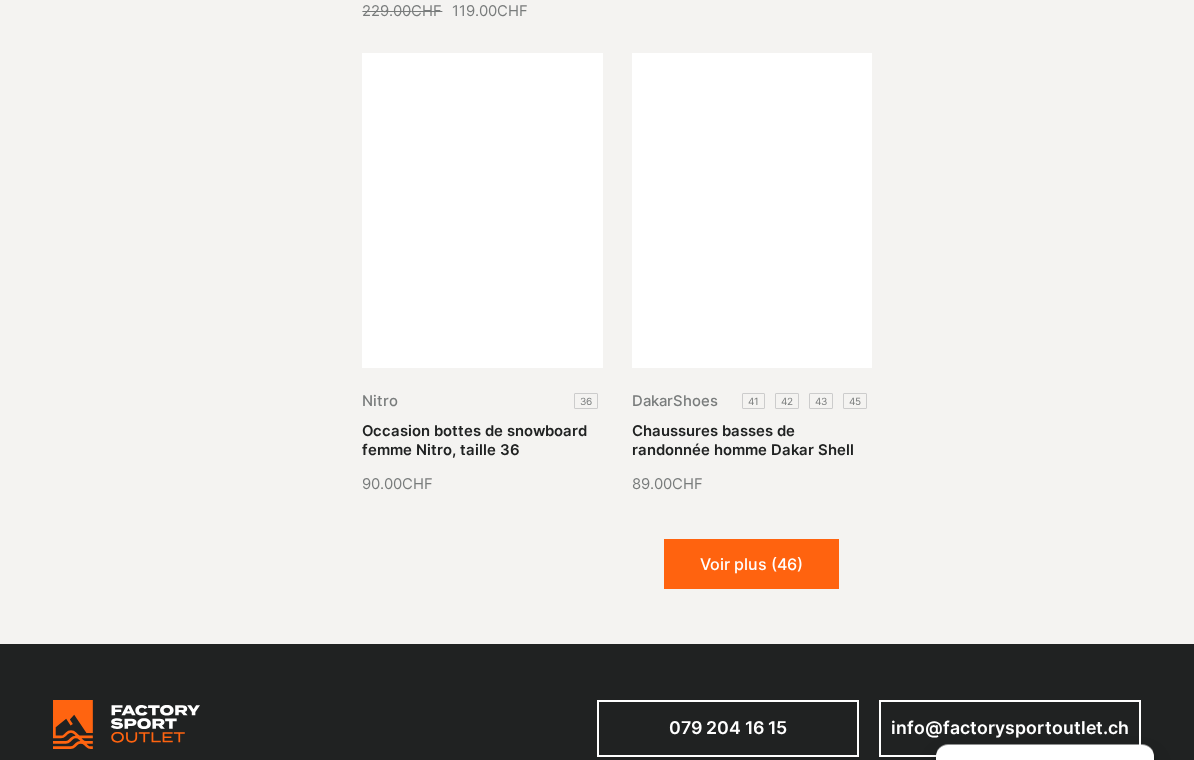 scroll, scrollTop: 15228, scrollLeft: 0, axis: vertical 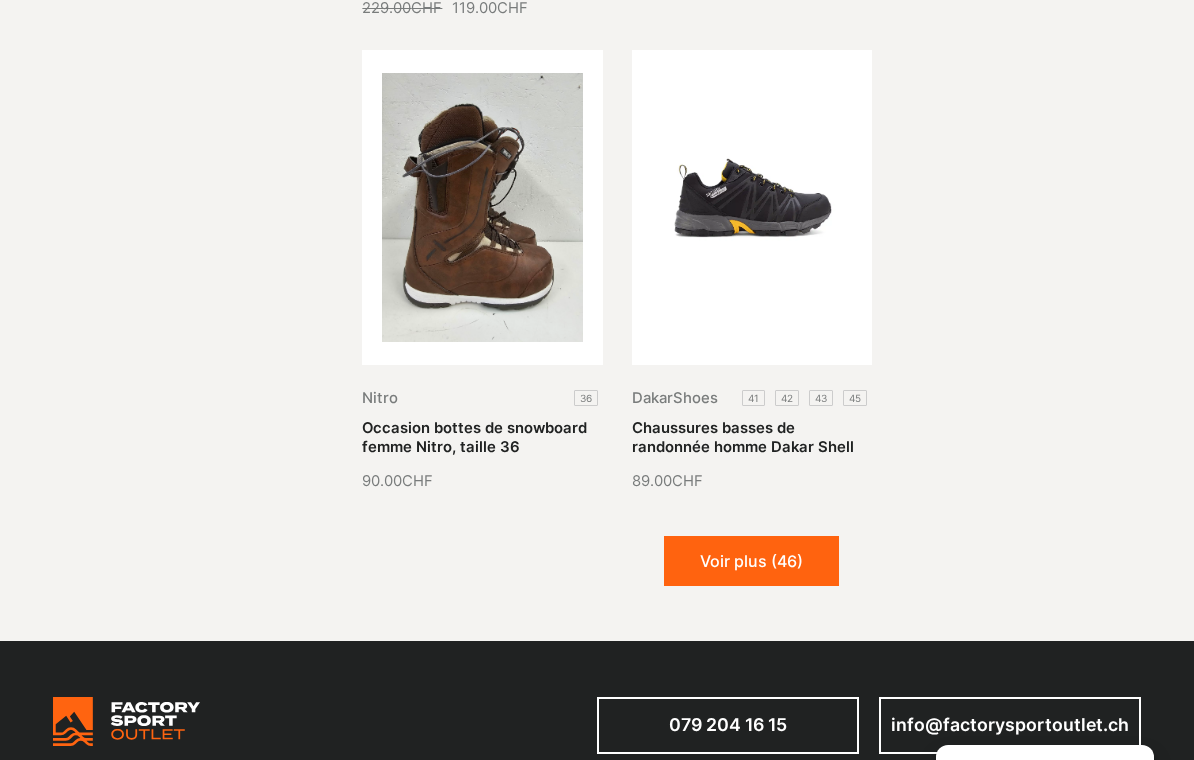 click on "Voir plus (46)" at bounding box center (751, 561) 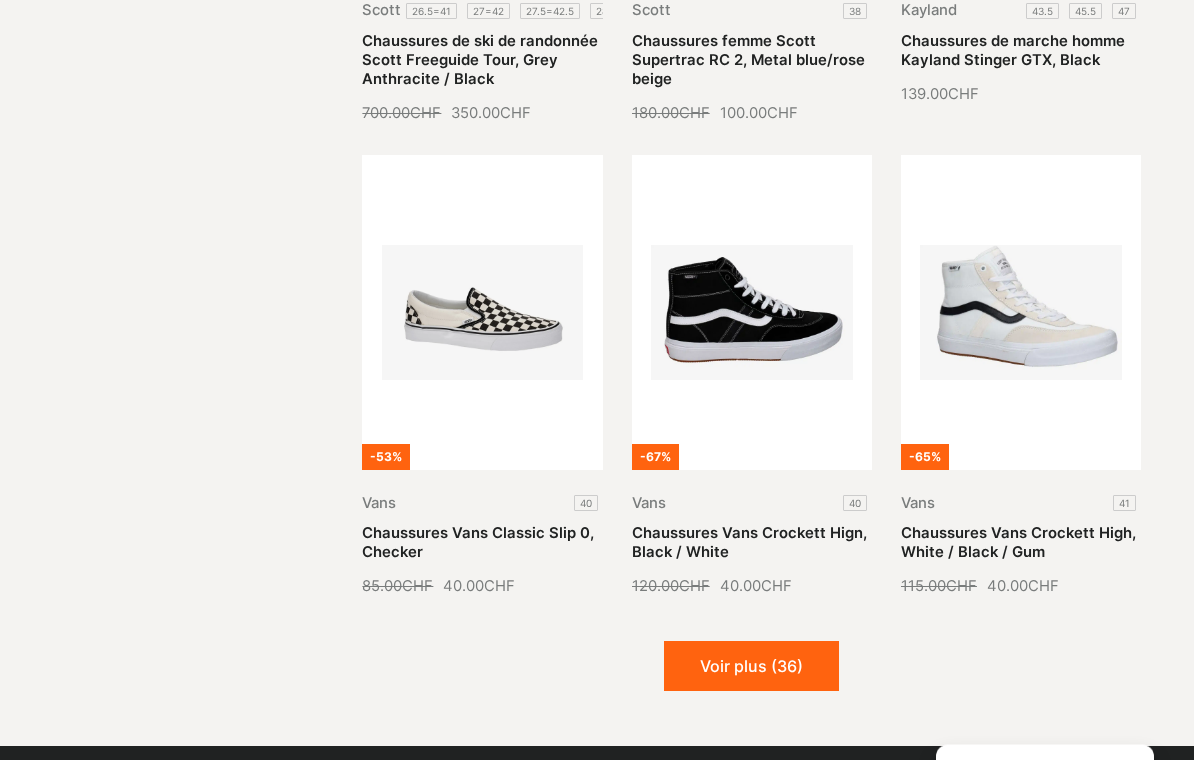 scroll, scrollTop: 16582, scrollLeft: 0, axis: vertical 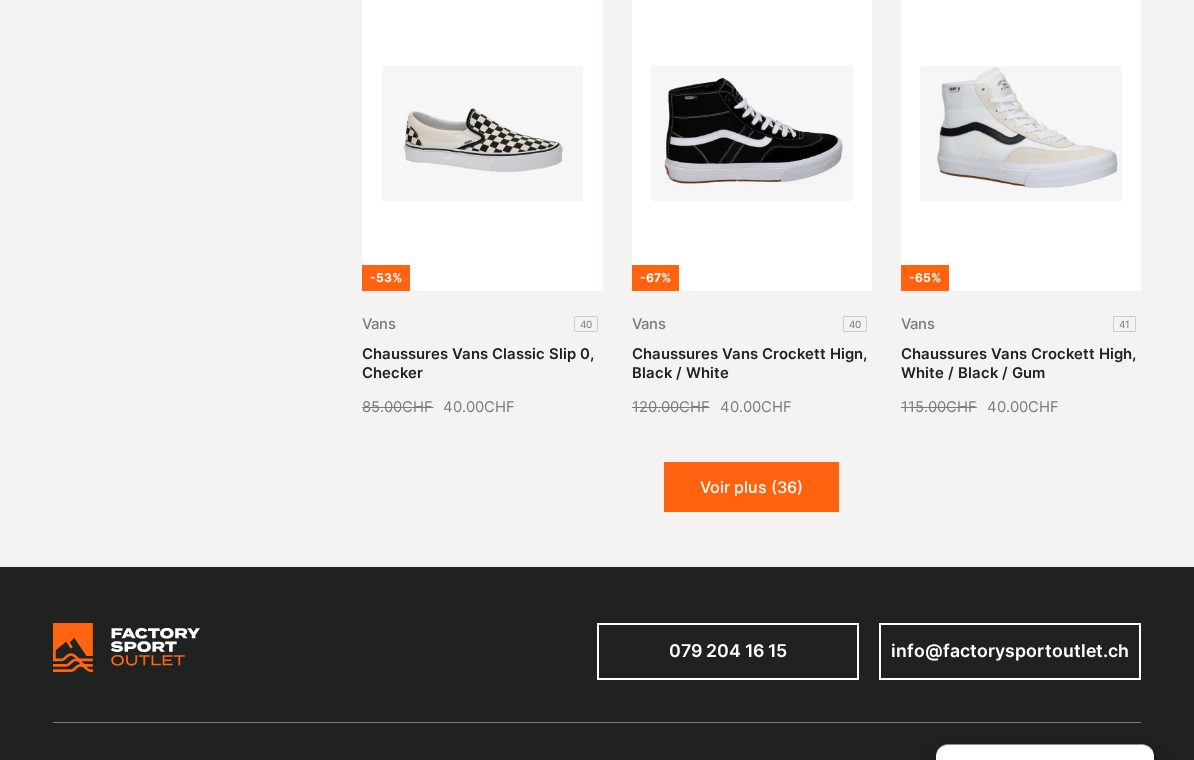 click on "Voir plus (36)" at bounding box center (751, 488) 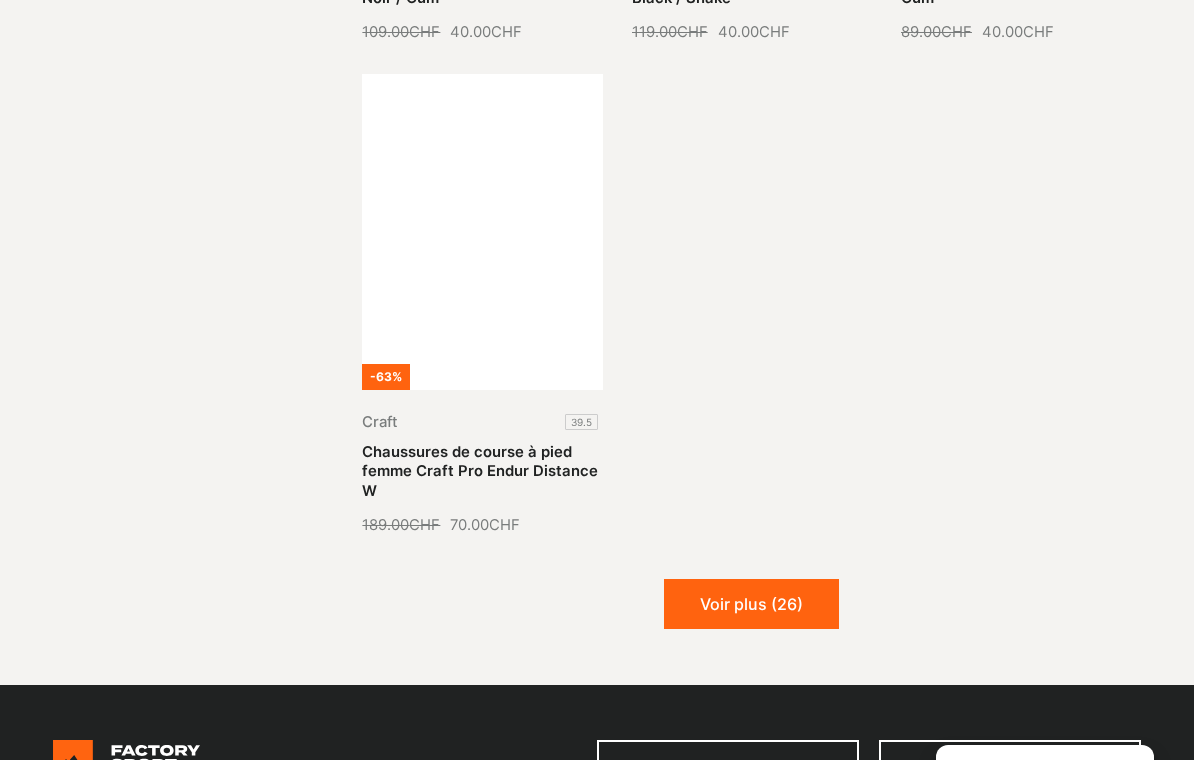 scroll, scrollTop: 18641, scrollLeft: 0, axis: vertical 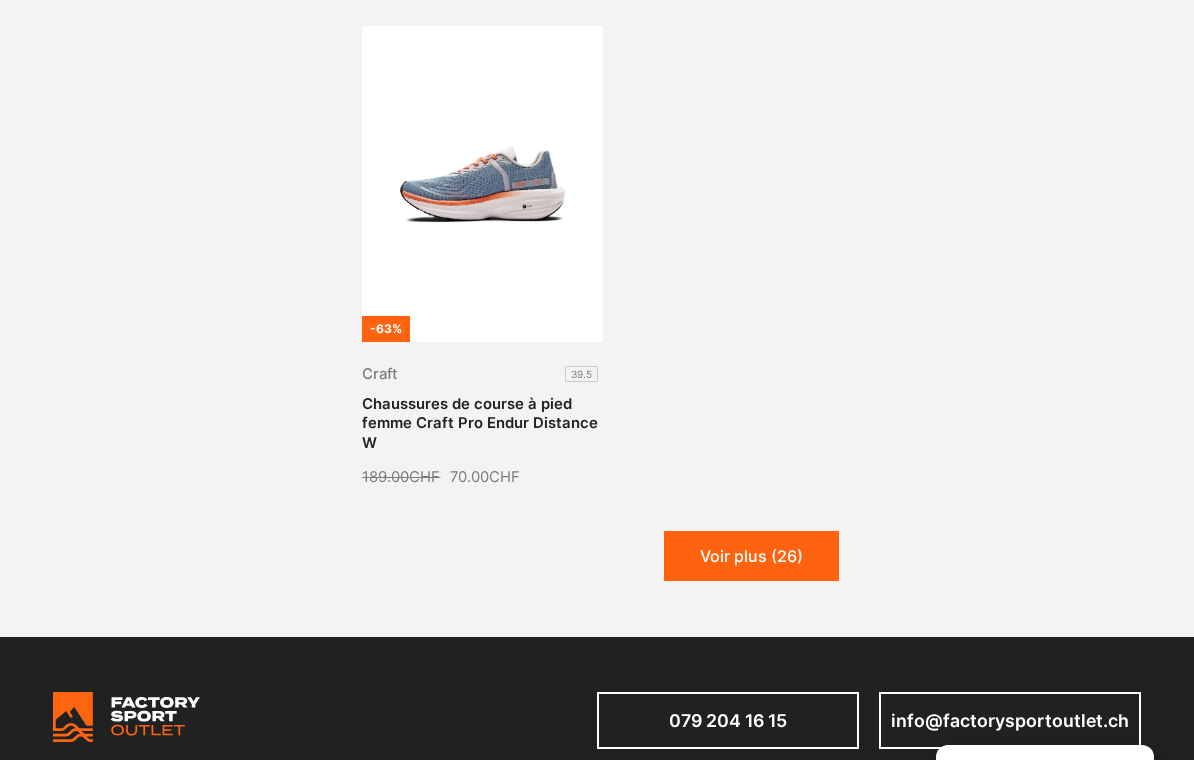 click on "Voir plus (26)" at bounding box center [751, 556] 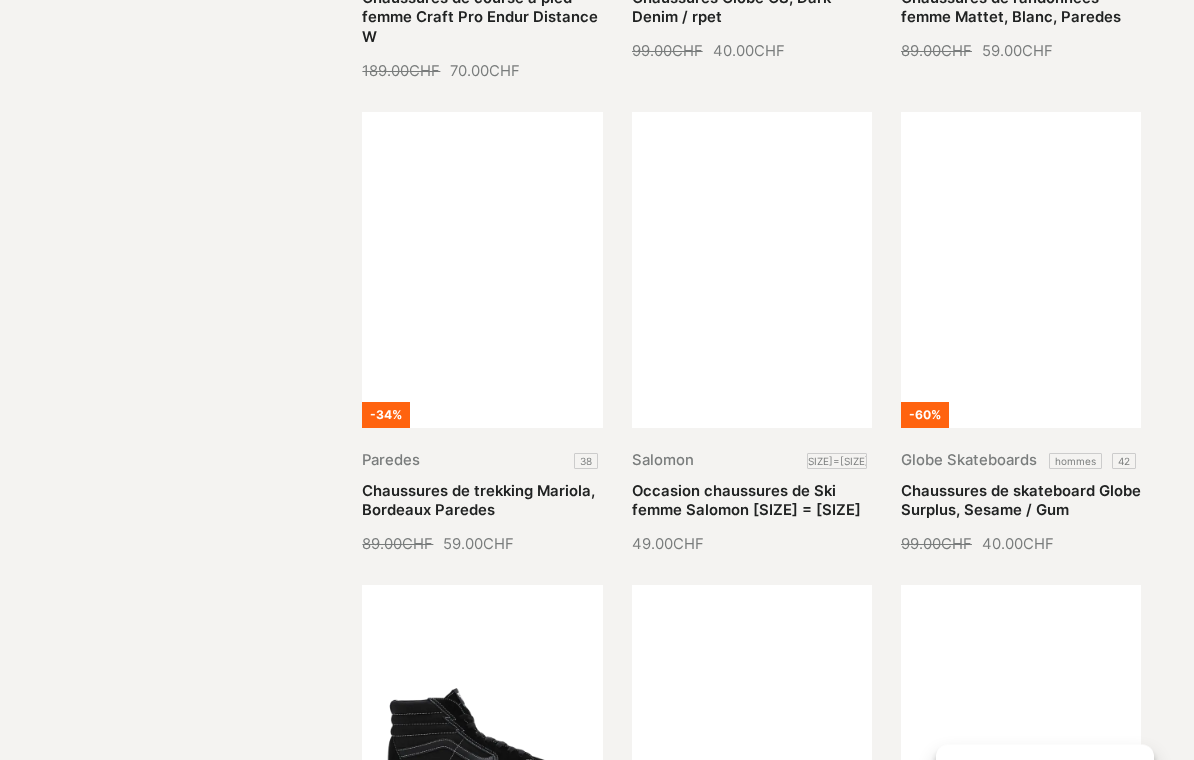 scroll, scrollTop: 19047, scrollLeft: 0, axis: vertical 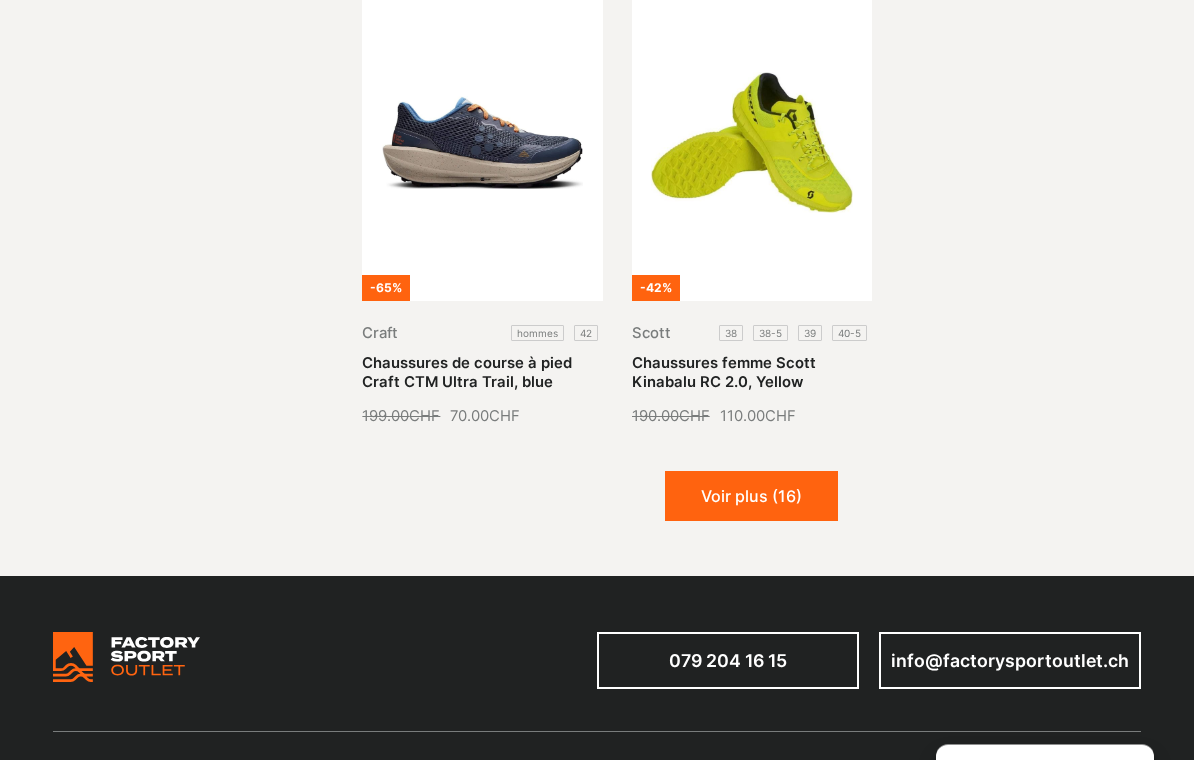 click on "Voir plus (16)" at bounding box center [751, 497] 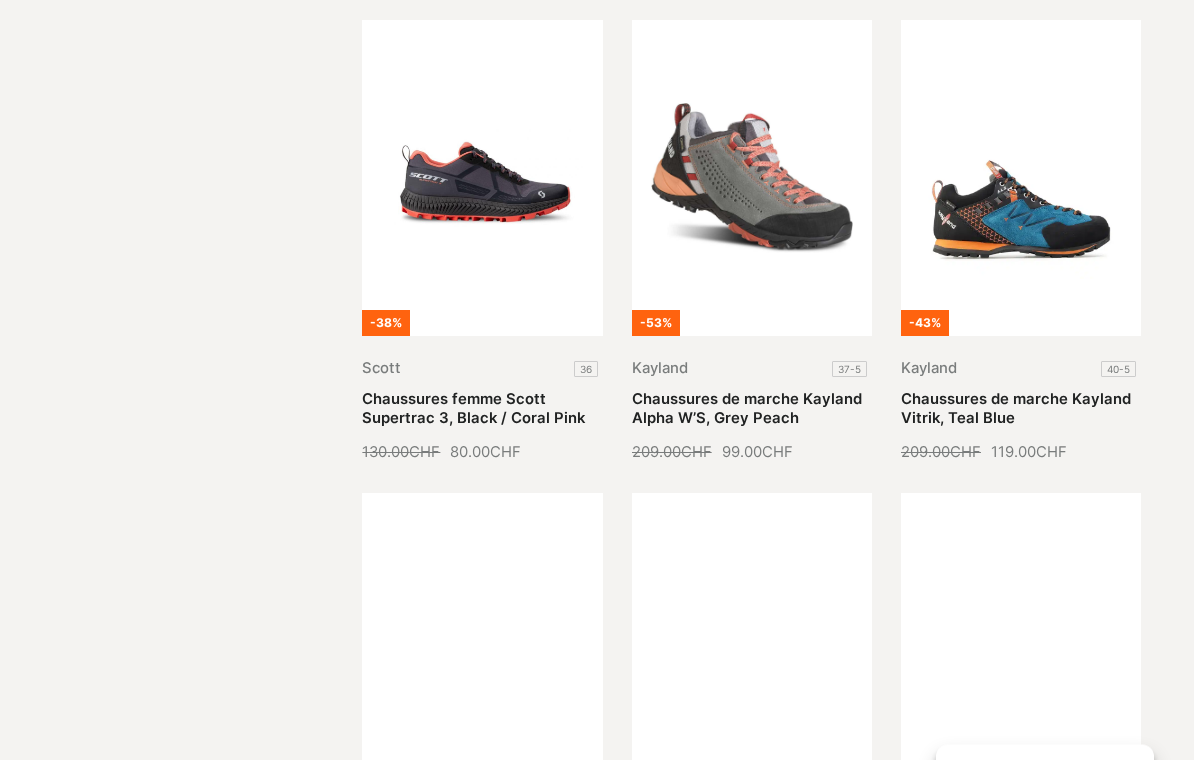 scroll, scrollTop: 20598, scrollLeft: 0, axis: vertical 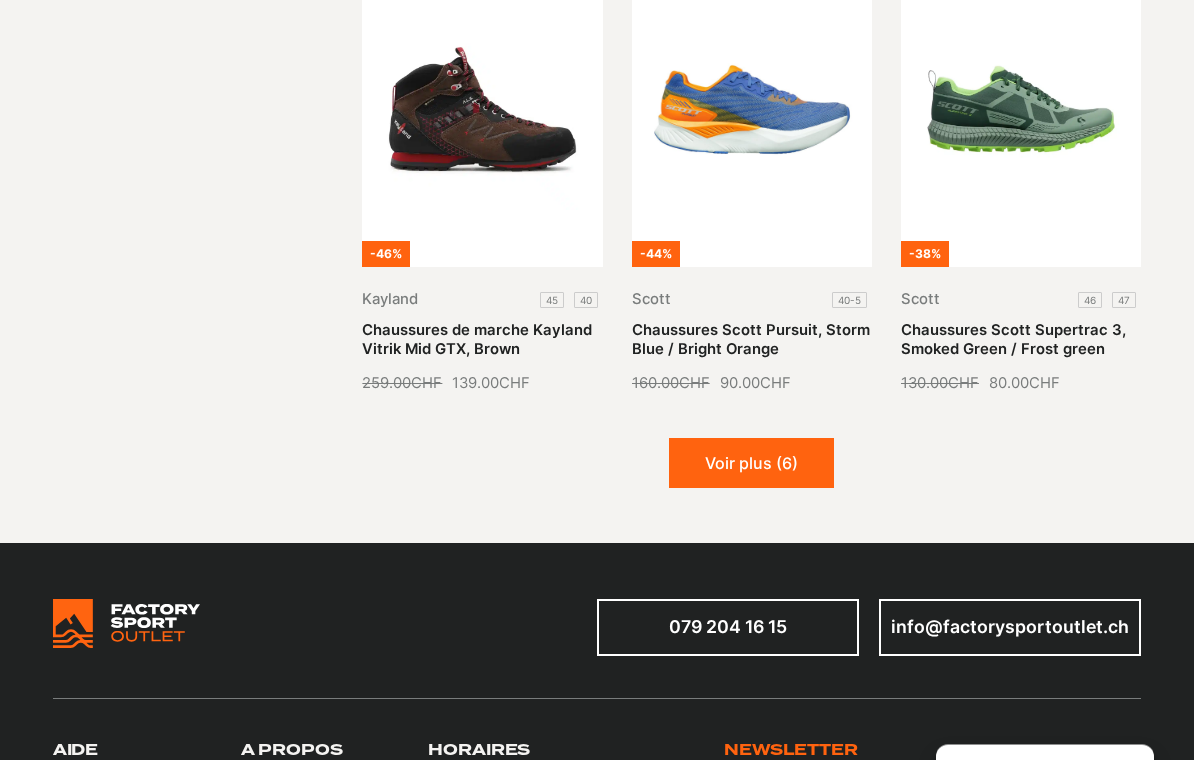 click on "Voir plus (6)" at bounding box center [751, 464] 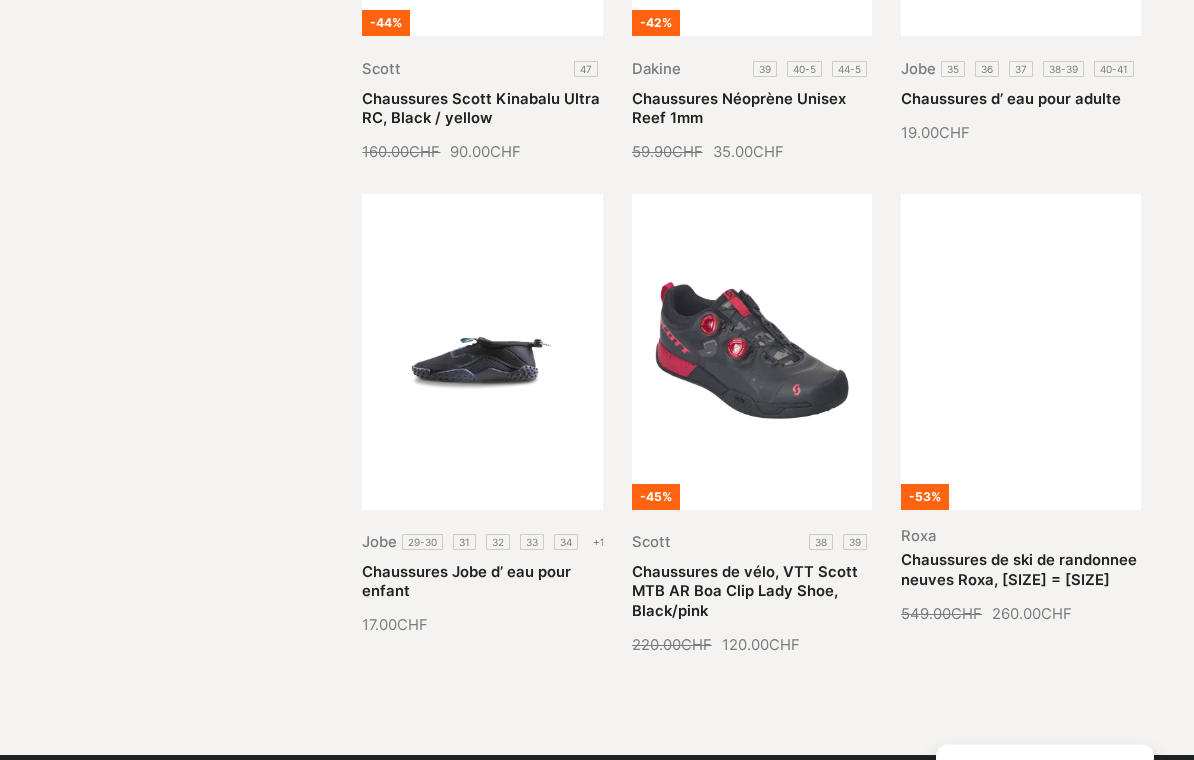 scroll, scrollTop: 22321, scrollLeft: 0, axis: vertical 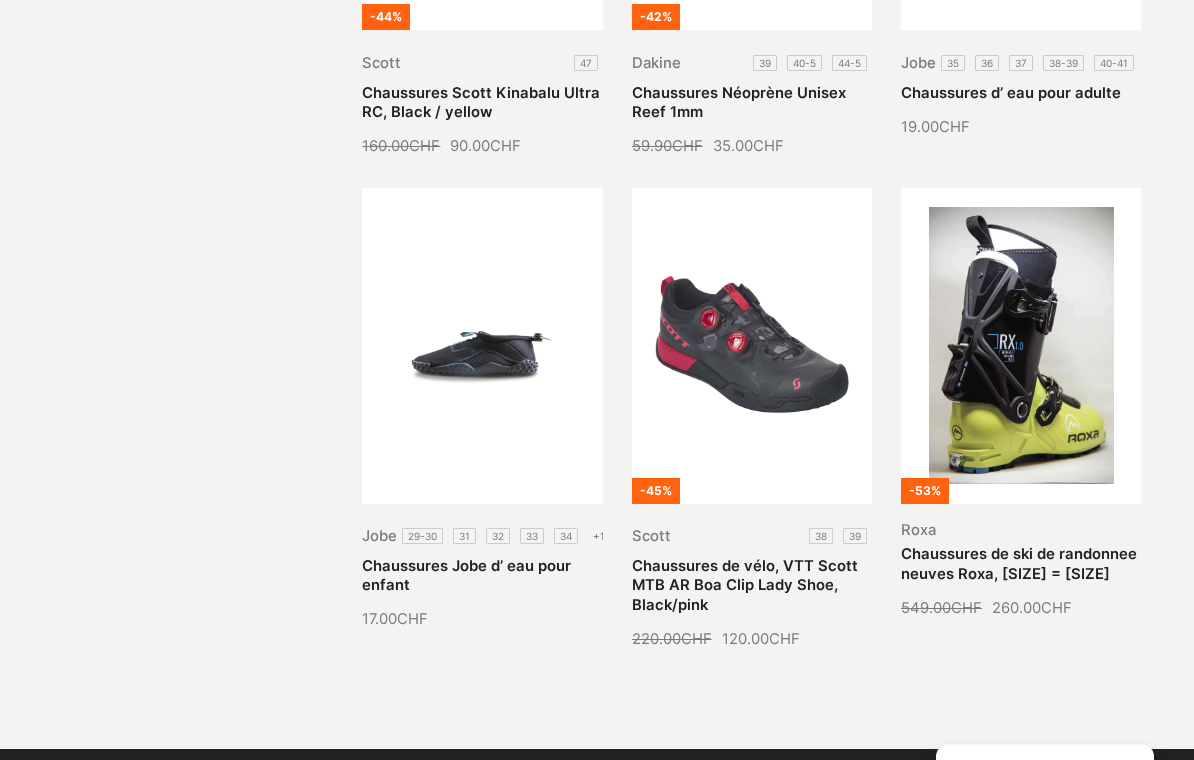 click on "Chaussures de vélo, VTT Scott MTB AR Boa Clip Lady Shoe, Black/pink" at bounding box center [745, 586] 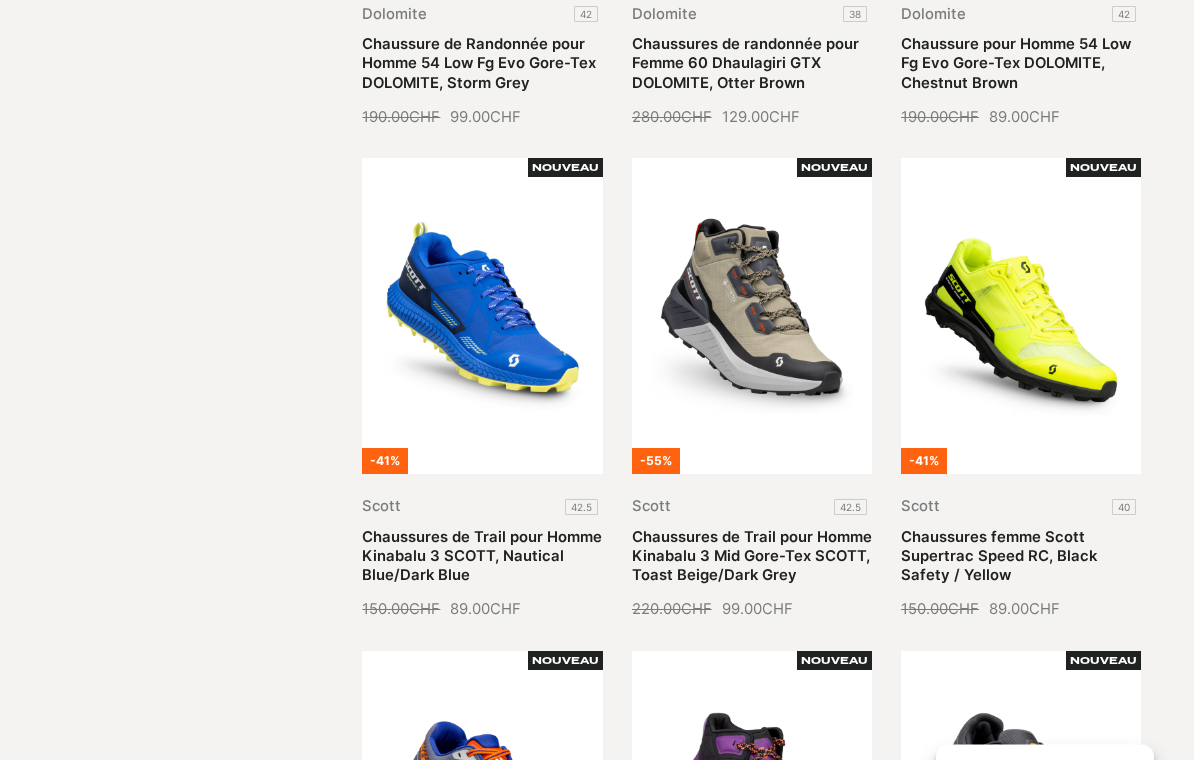 scroll, scrollTop: 1429, scrollLeft: 0, axis: vertical 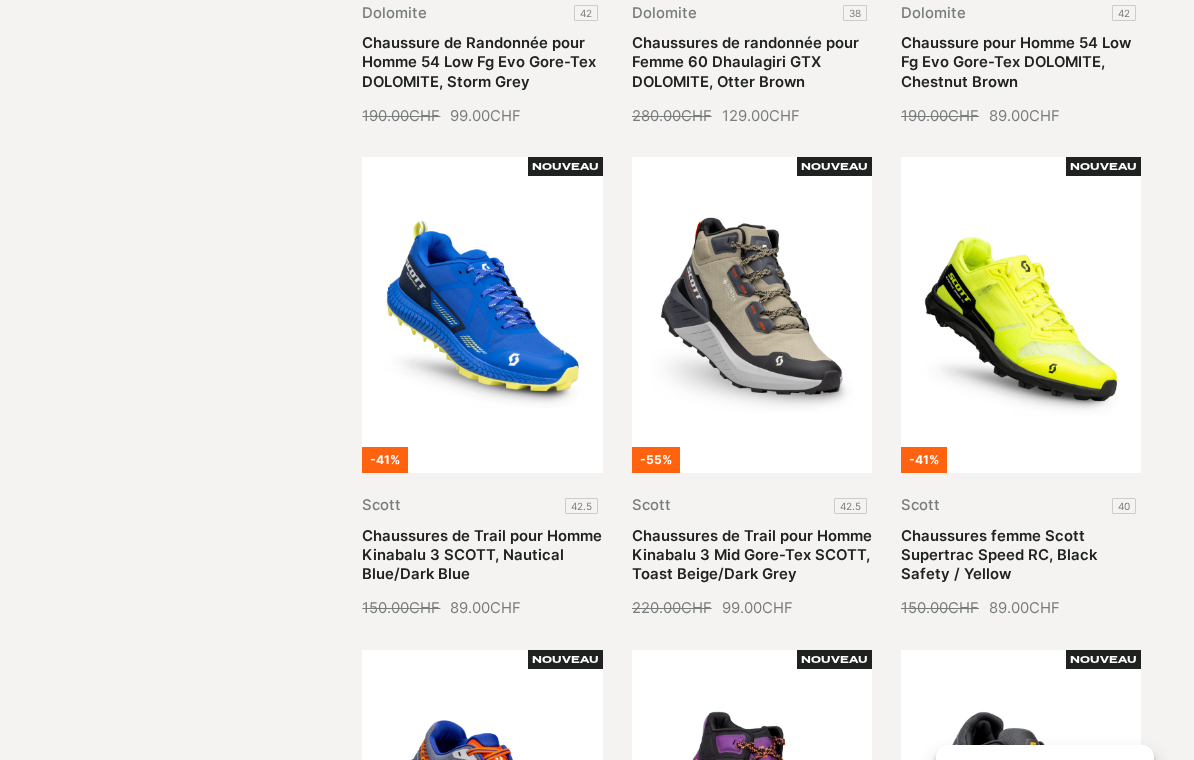 click on "Chaussures de Trail pour Homme Kinabalu 3 Mid Gore-Tex SCOTT, Toast Beige/Dark Grey" at bounding box center (752, 555) 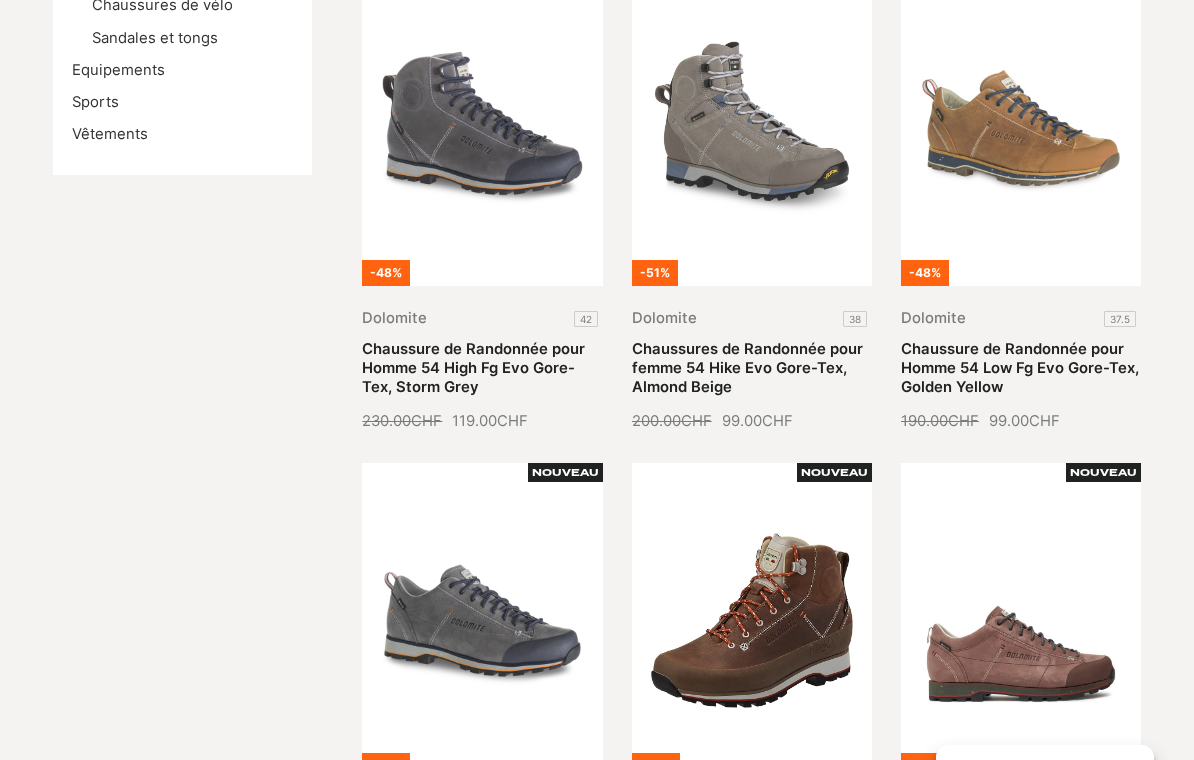 scroll, scrollTop: 0, scrollLeft: 0, axis: both 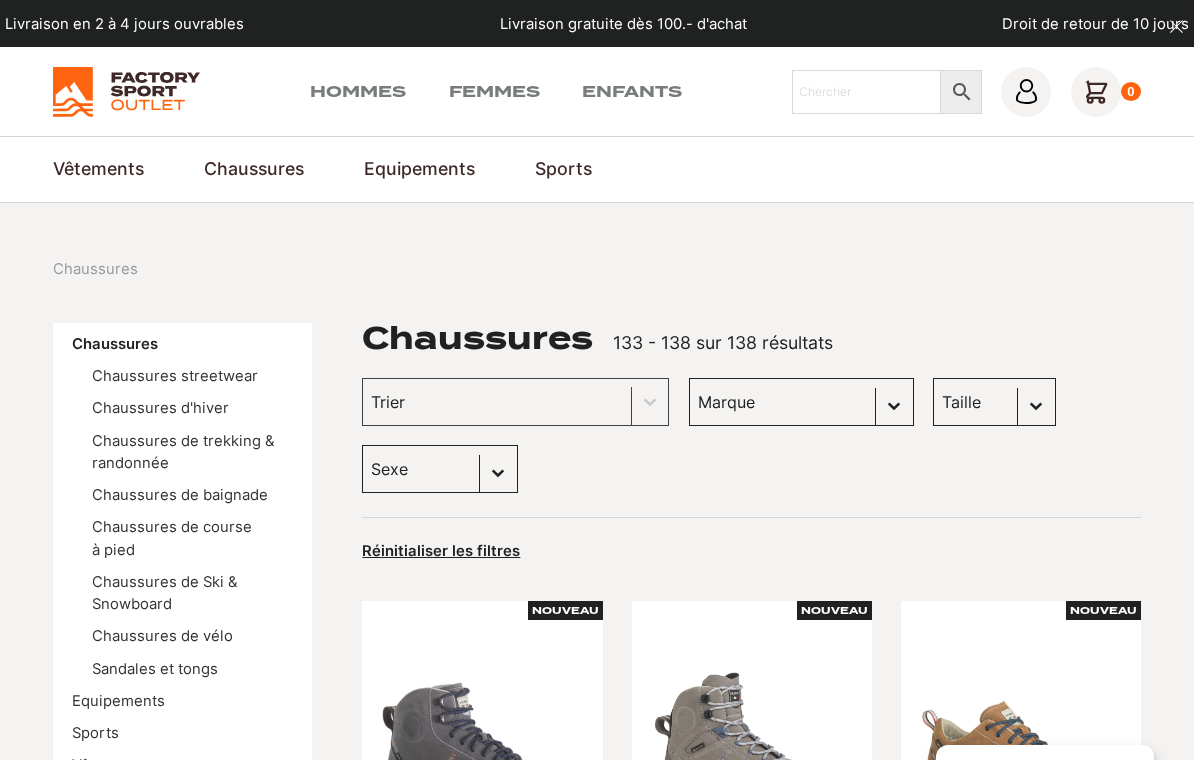 click on "Randonnée" at bounding box center (0, 0) 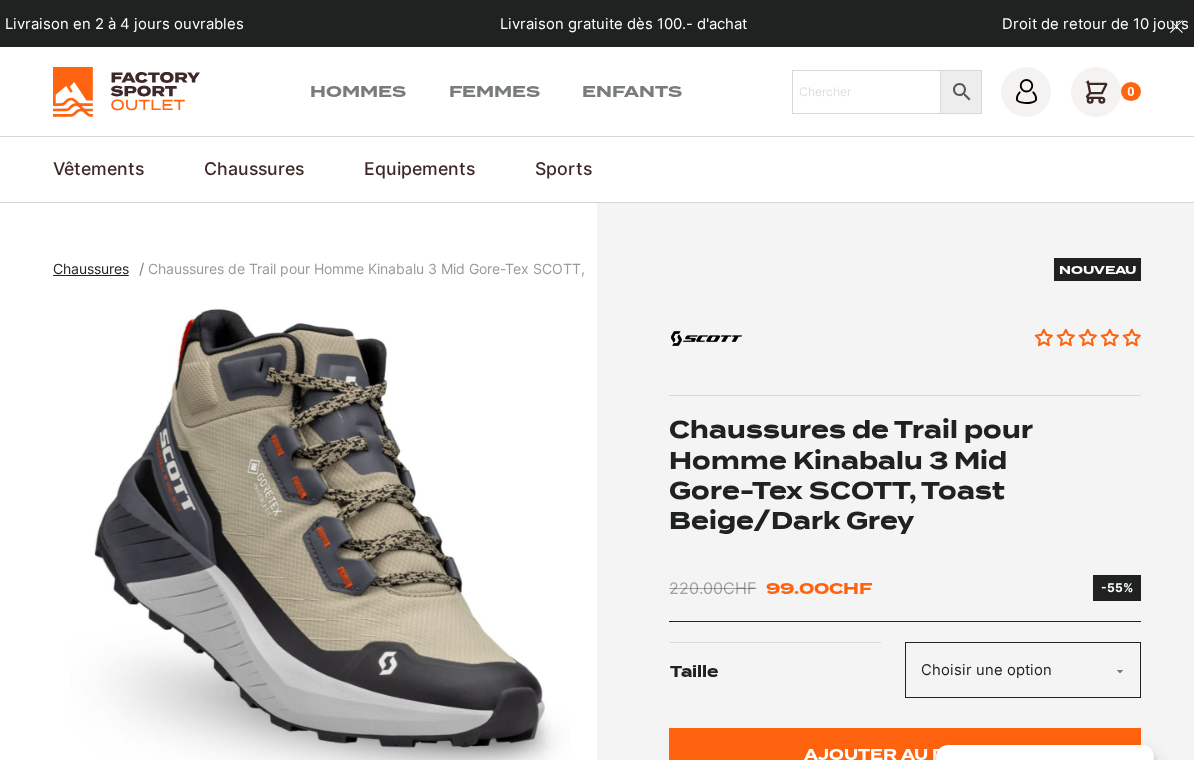 scroll, scrollTop: 169, scrollLeft: 0, axis: vertical 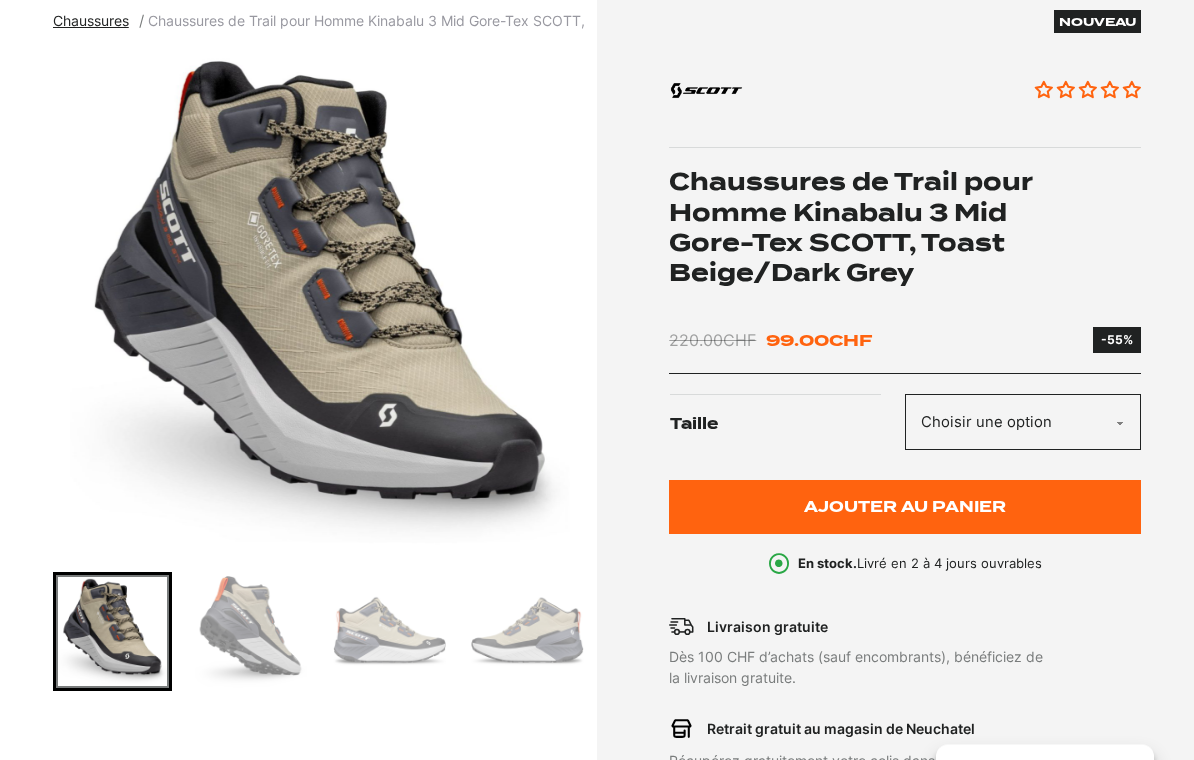 click at bounding box center [250, 632] 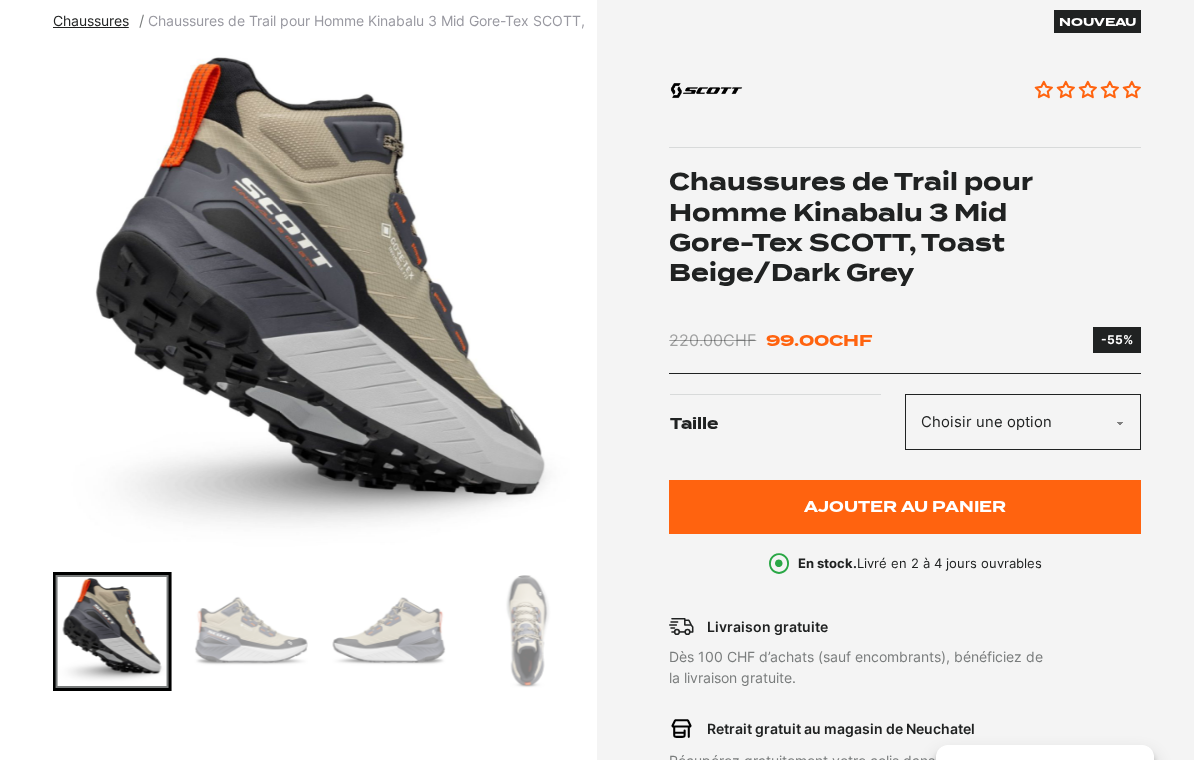 click at bounding box center [389, 631] 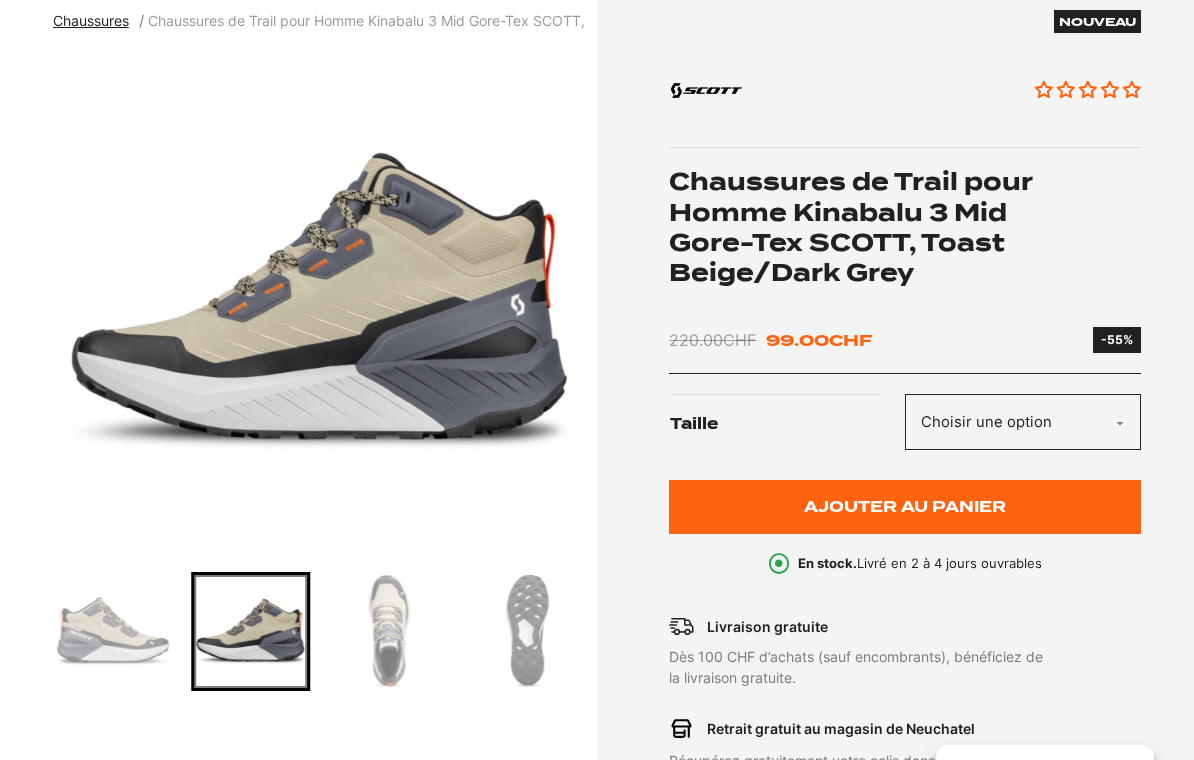 click at bounding box center (527, 631) 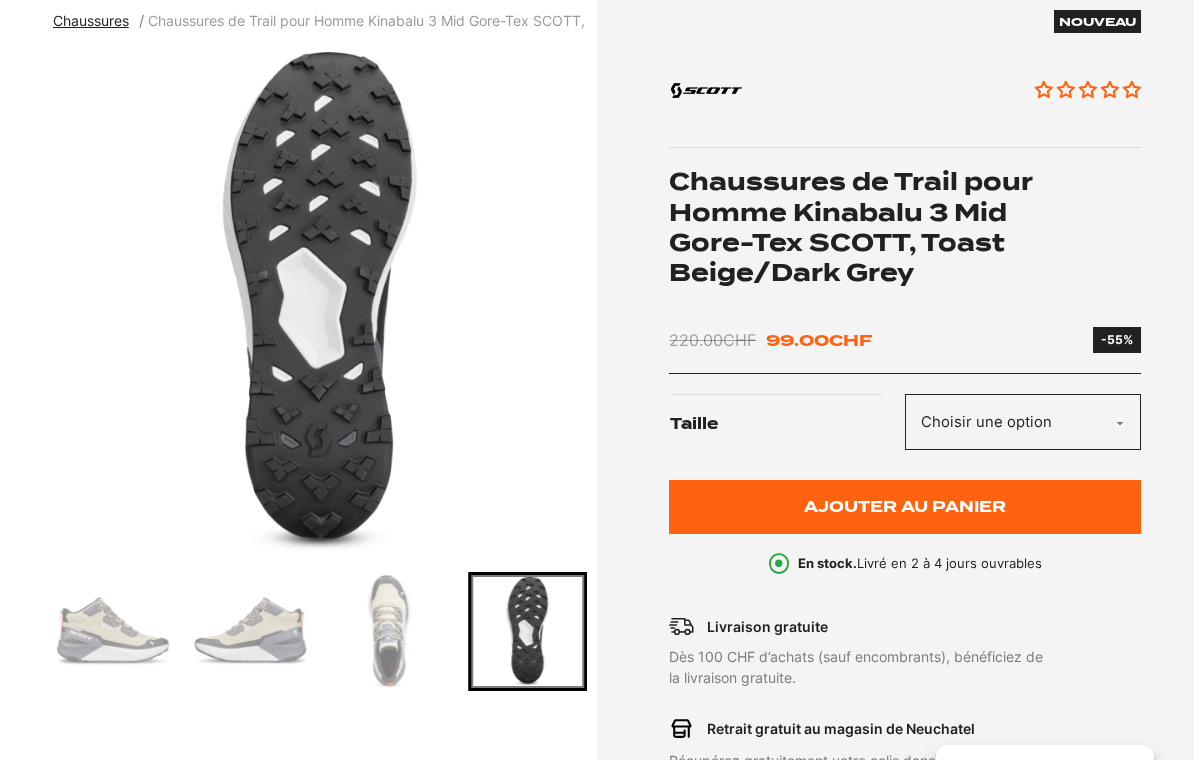 click on "Choisir une option 42.5" 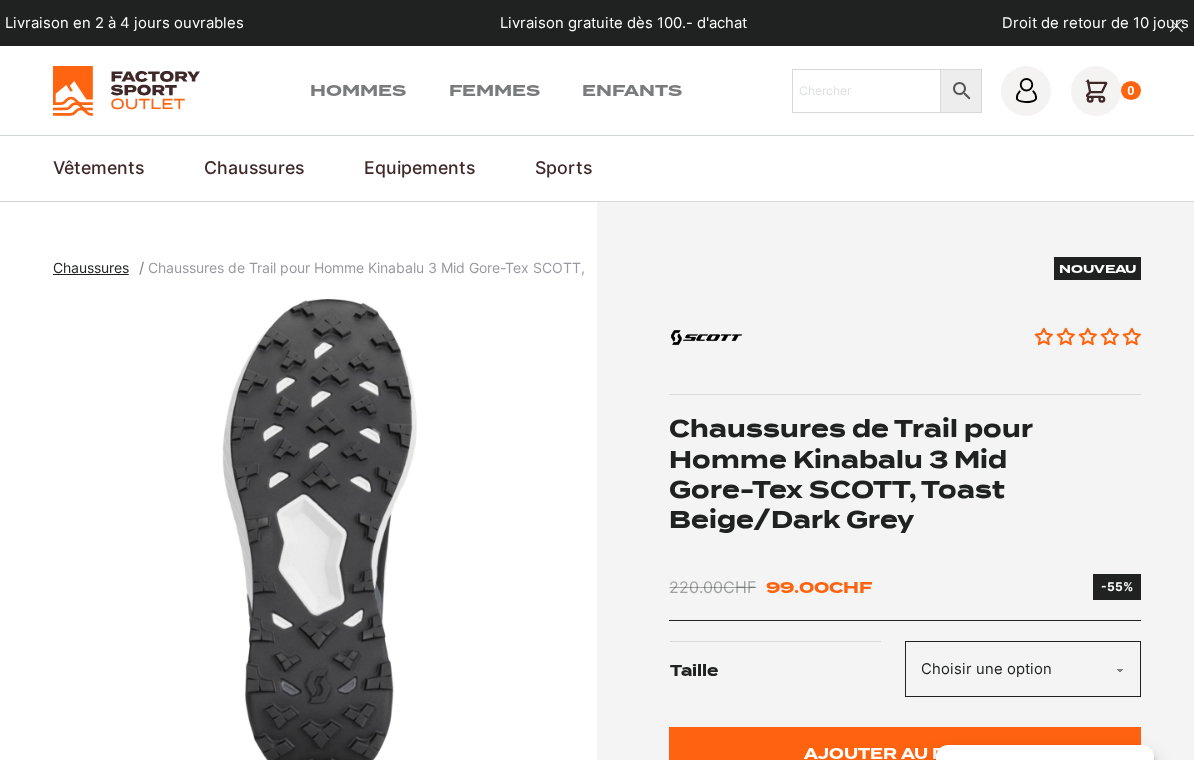 scroll, scrollTop: 0, scrollLeft: 0, axis: both 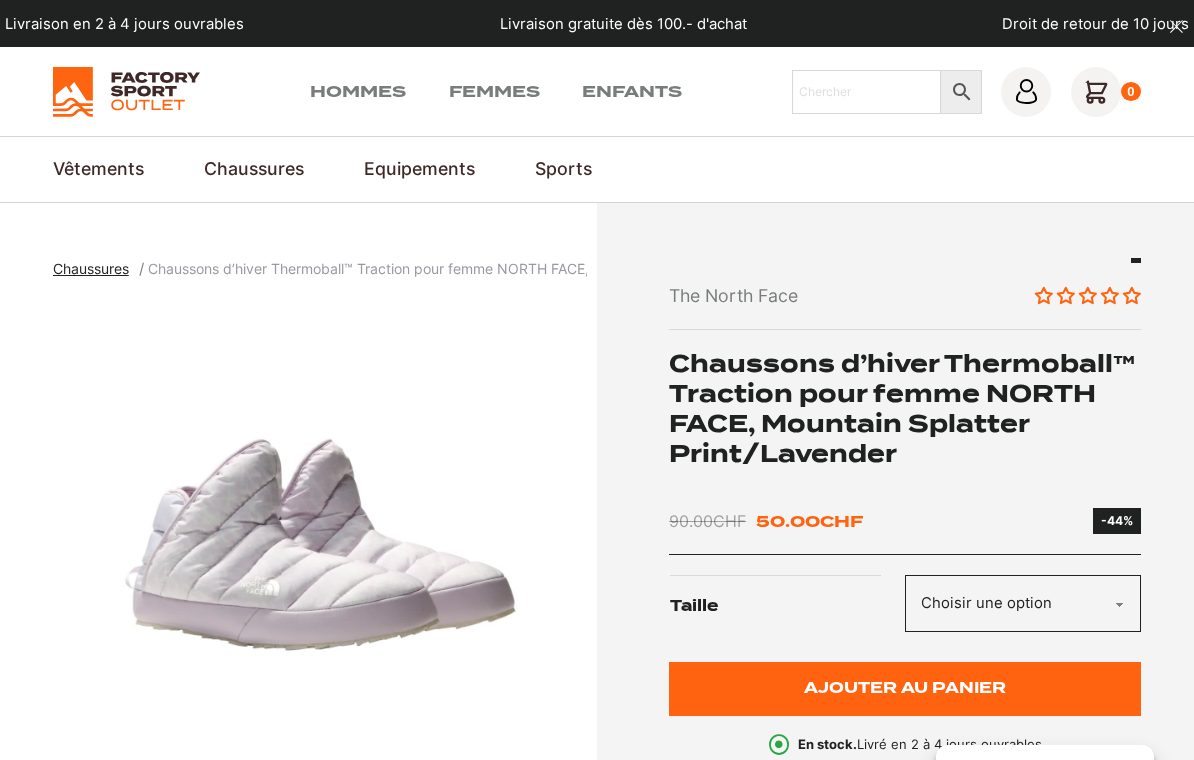 click on "Choisir une option [NUMBER] [NUMBER]" 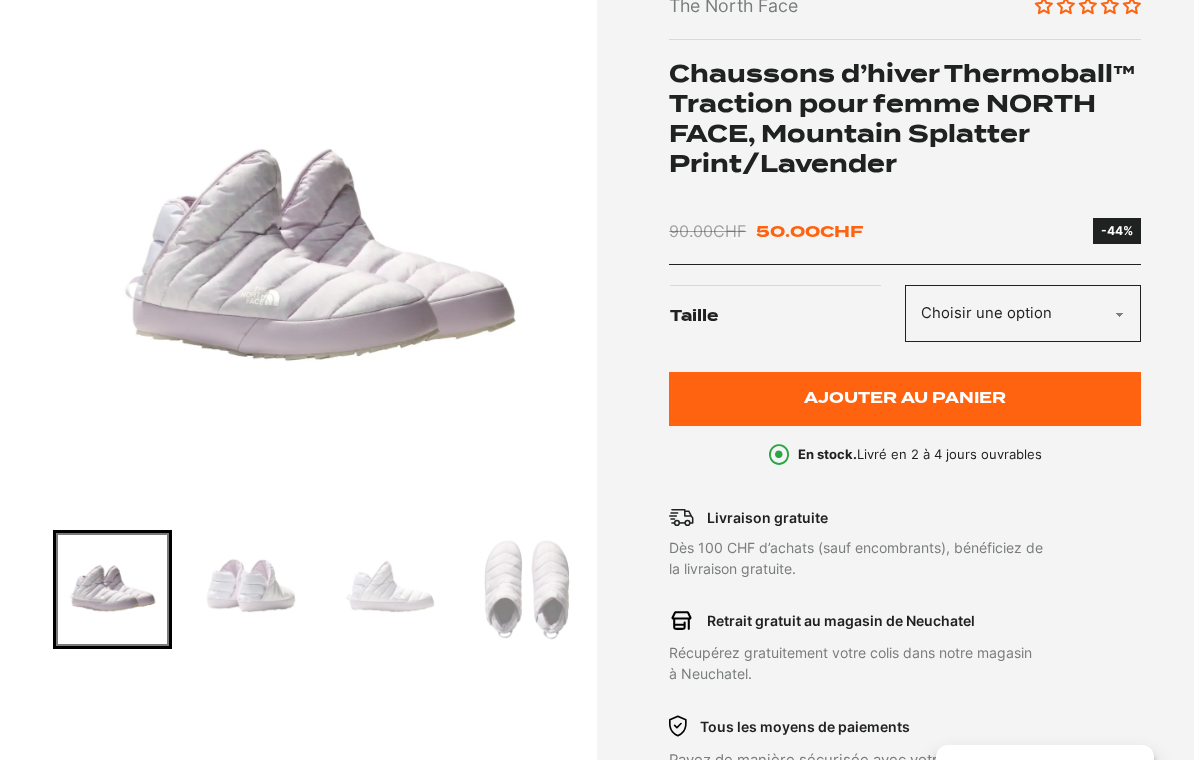 scroll, scrollTop: 321, scrollLeft: 0, axis: vertical 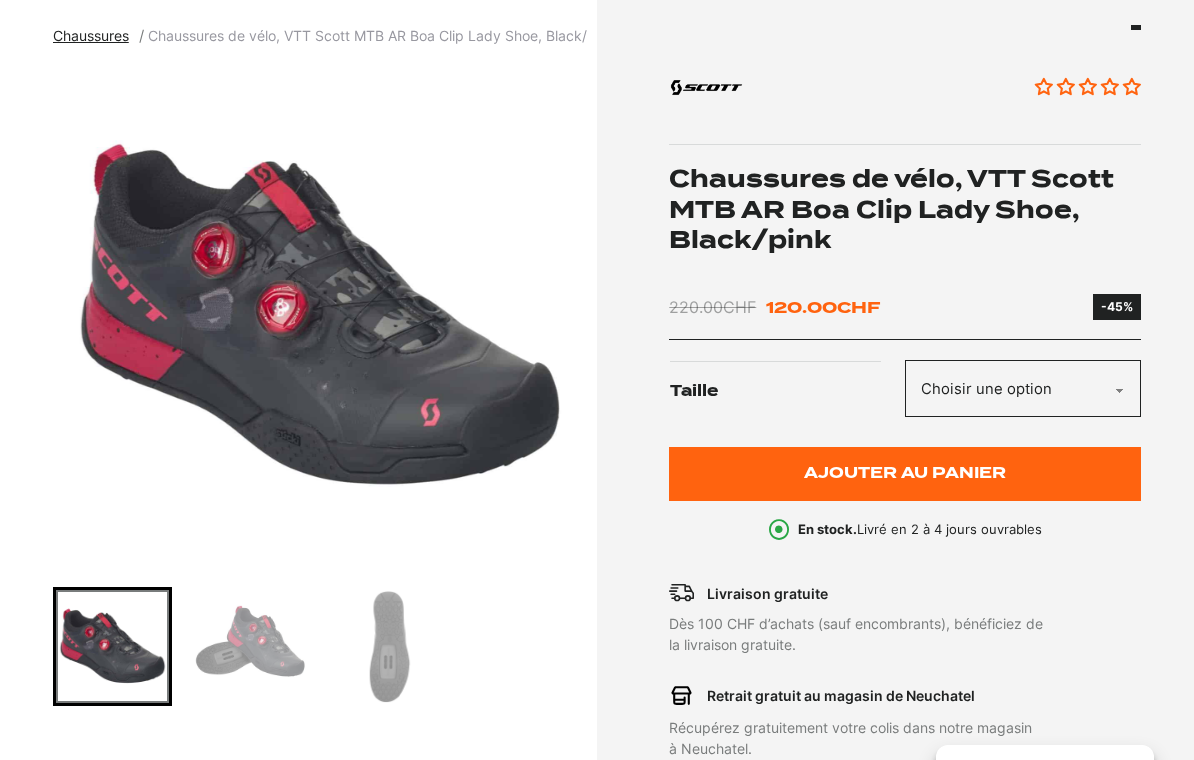 click on "Choisir une option 38 39" at bounding box center [1023, 388] 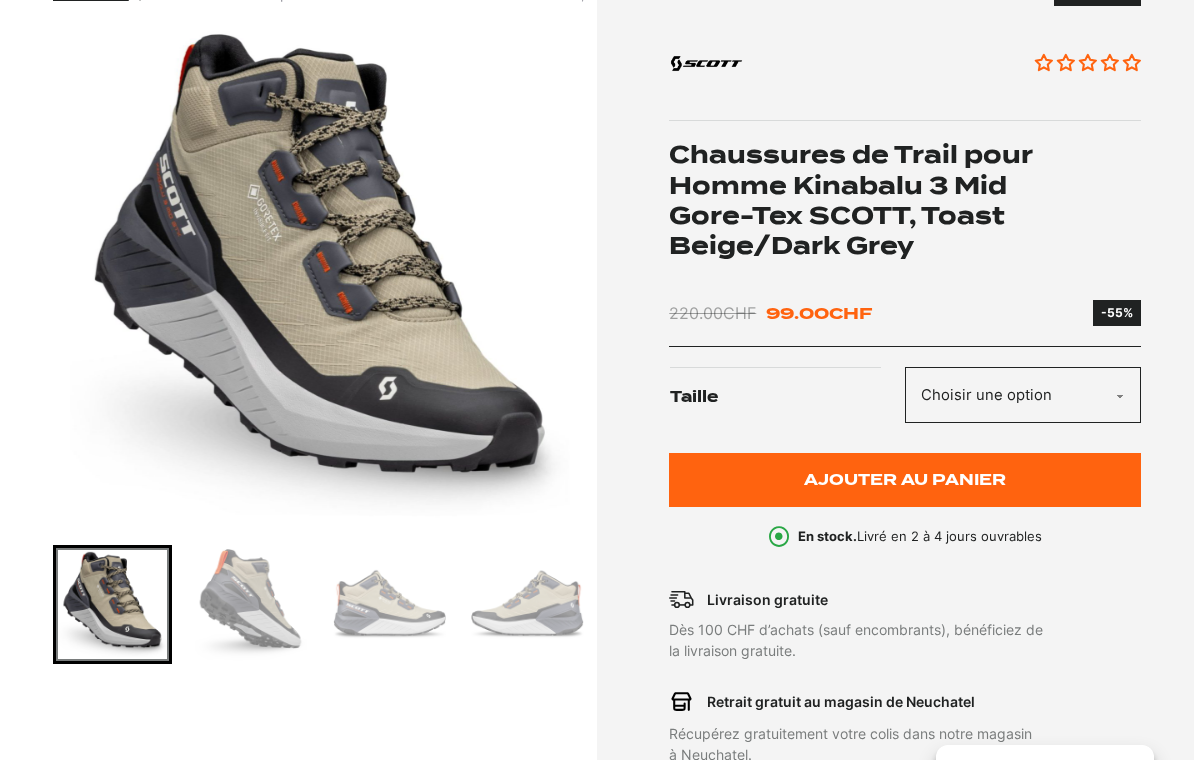 scroll, scrollTop: 292, scrollLeft: 0, axis: vertical 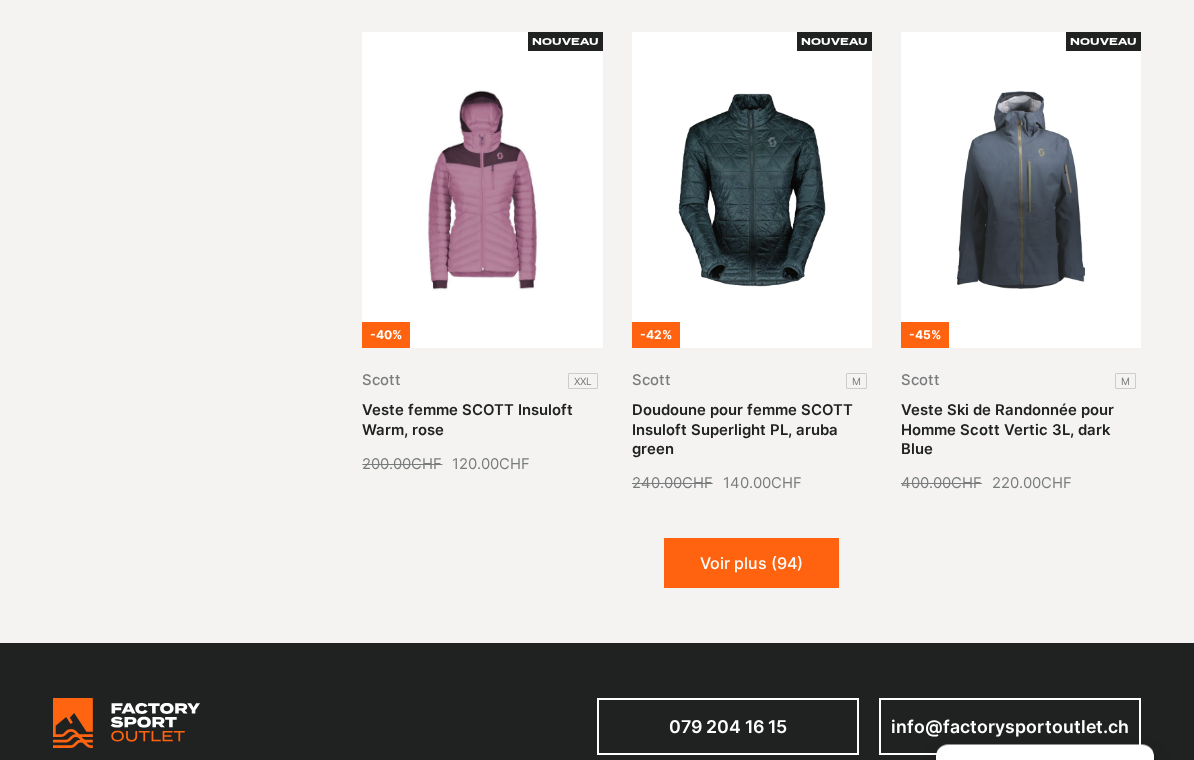 click on "Voir plus (94)" at bounding box center (751, 564) 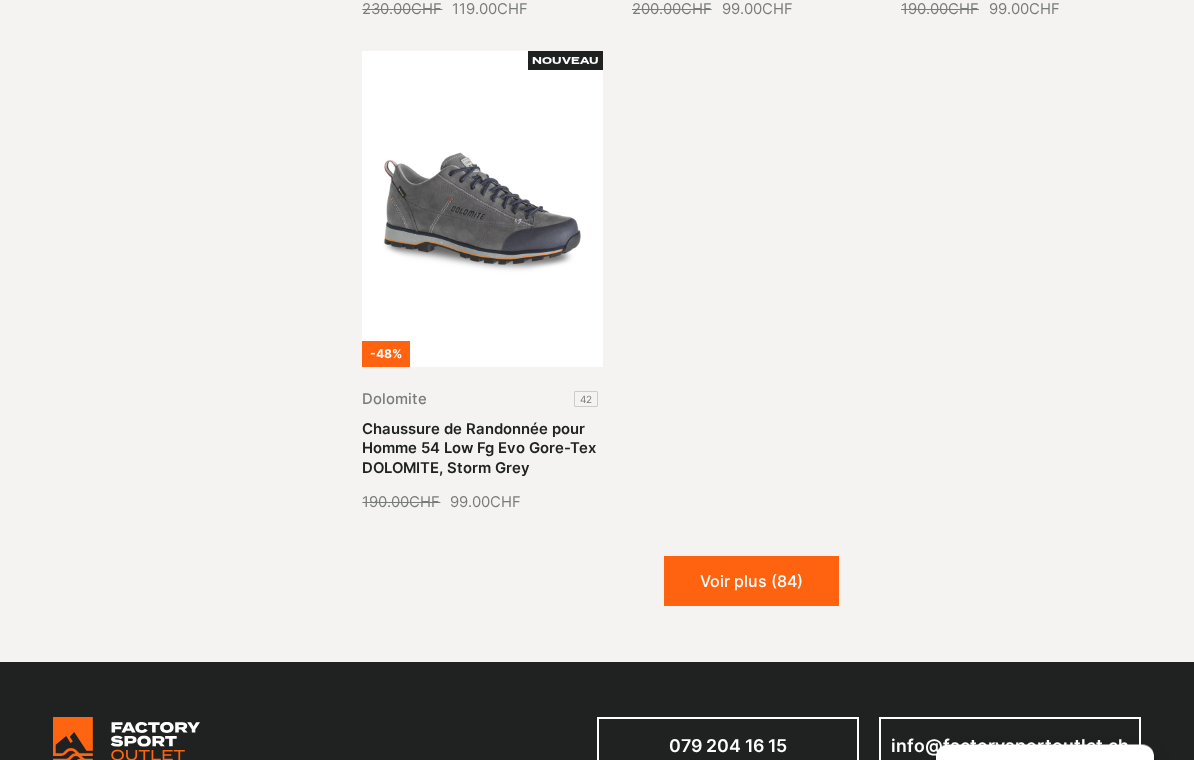 scroll, scrollTop: 3999, scrollLeft: 0, axis: vertical 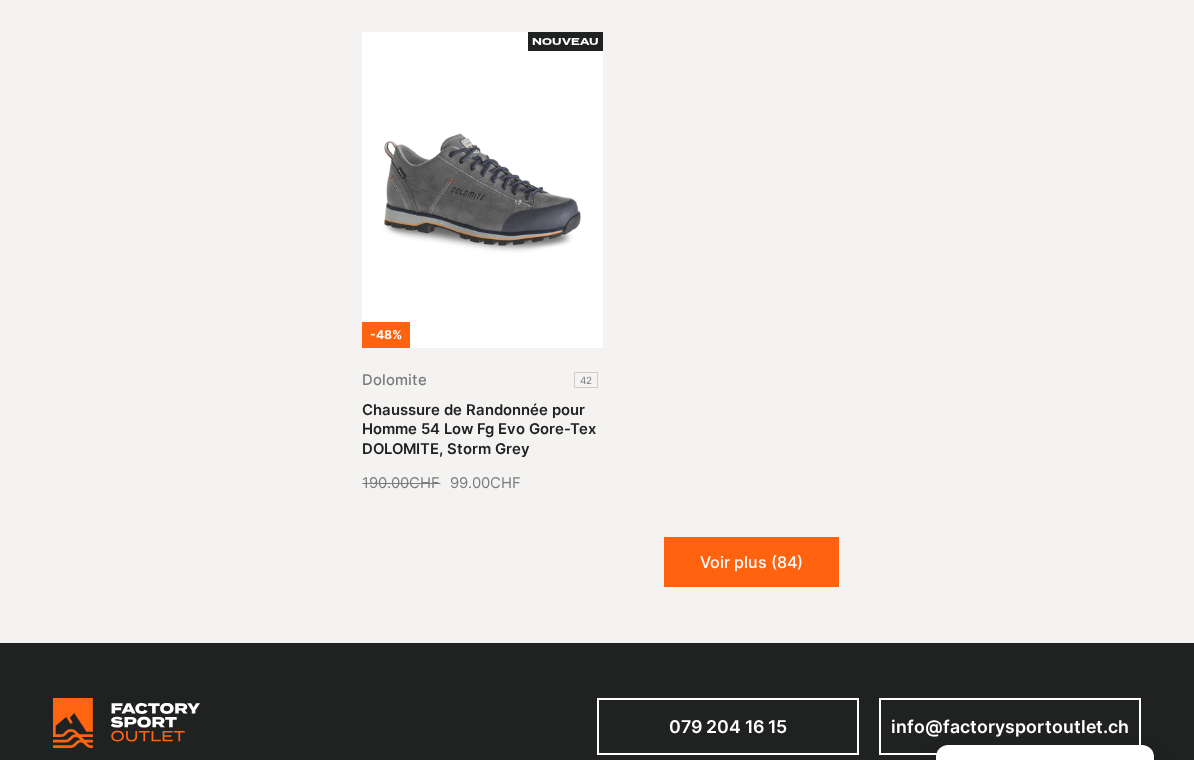 click on "Voir plus (84)" at bounding box center [751, 562] 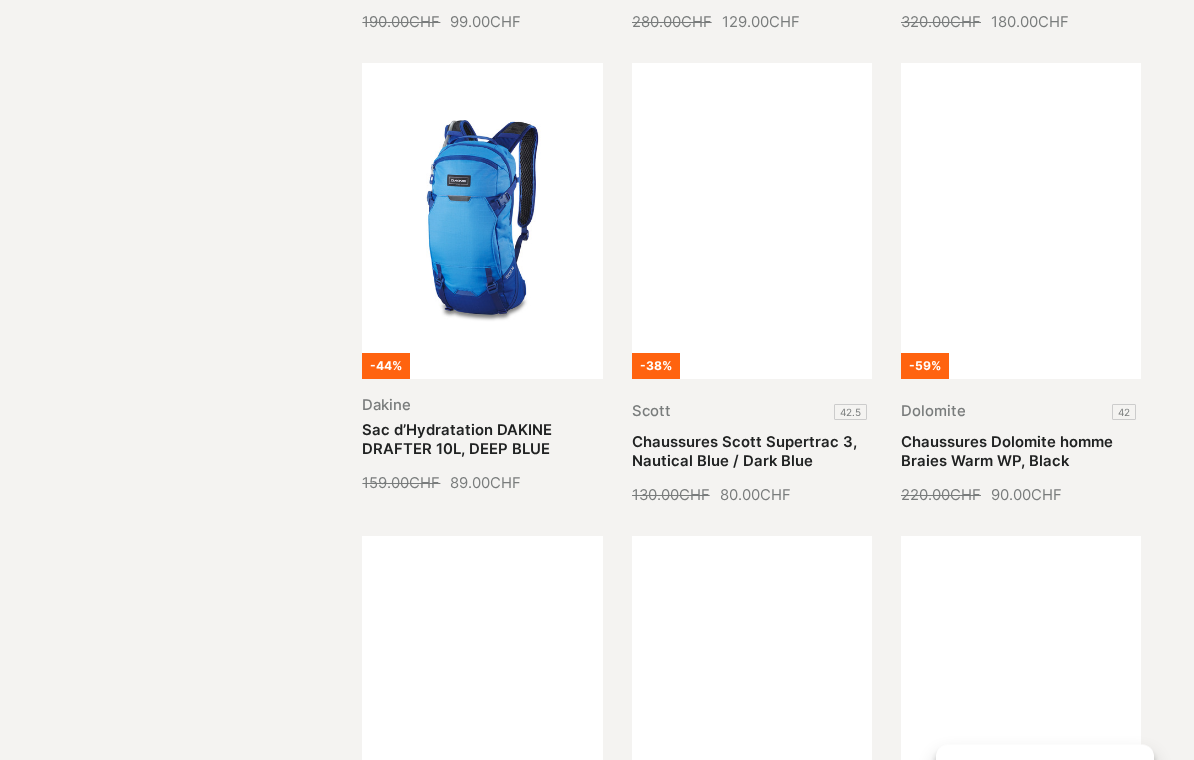 scroll, scrollTop: 4461, scrollLeft: 0, axis: vertical 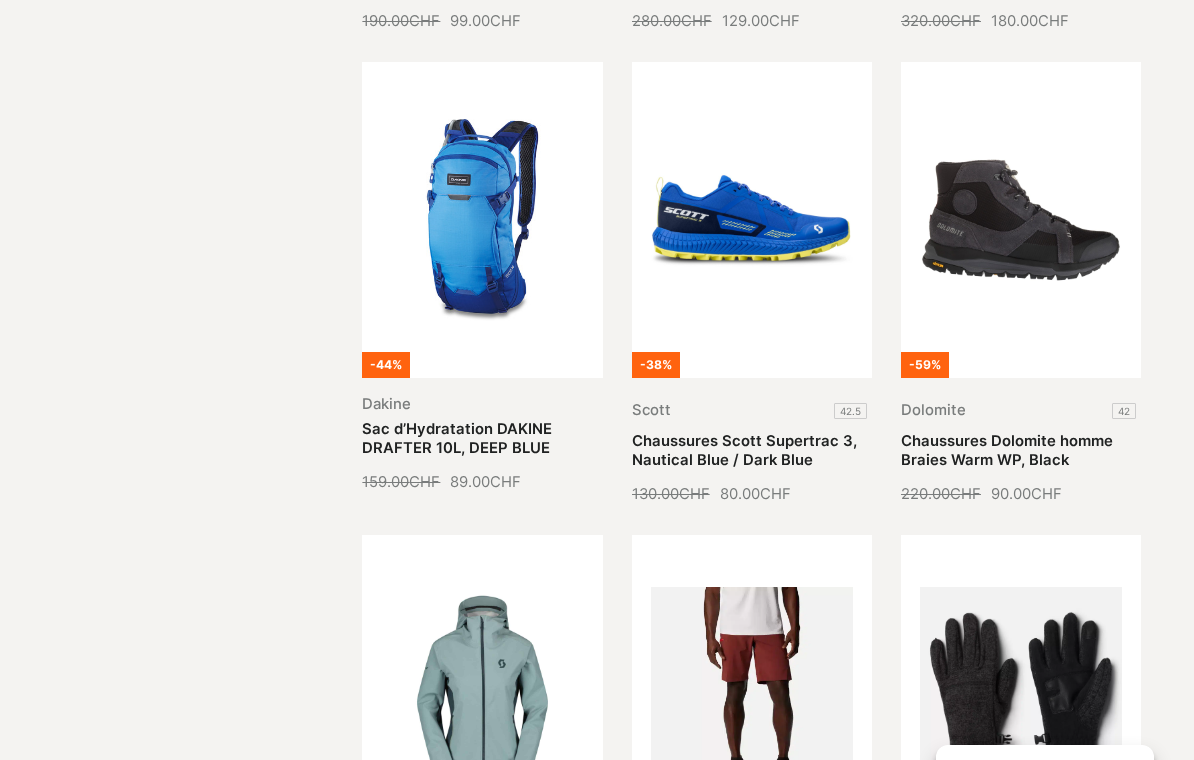 click on "Sac d’Hydratation DAKINE DRAFTER 10L, DEEP BLUE" at bounding box center (457, 438) 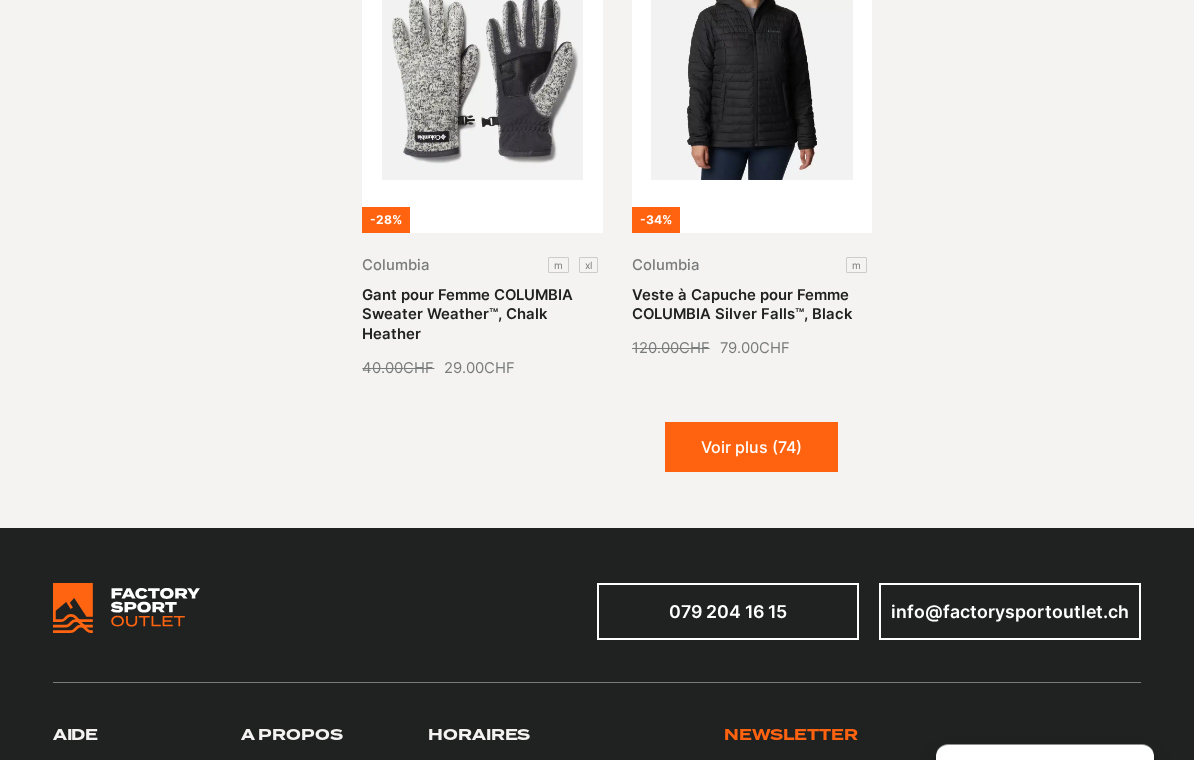 scroll, scrollTop: 5586, scrollLeft: 0, axis: vertical 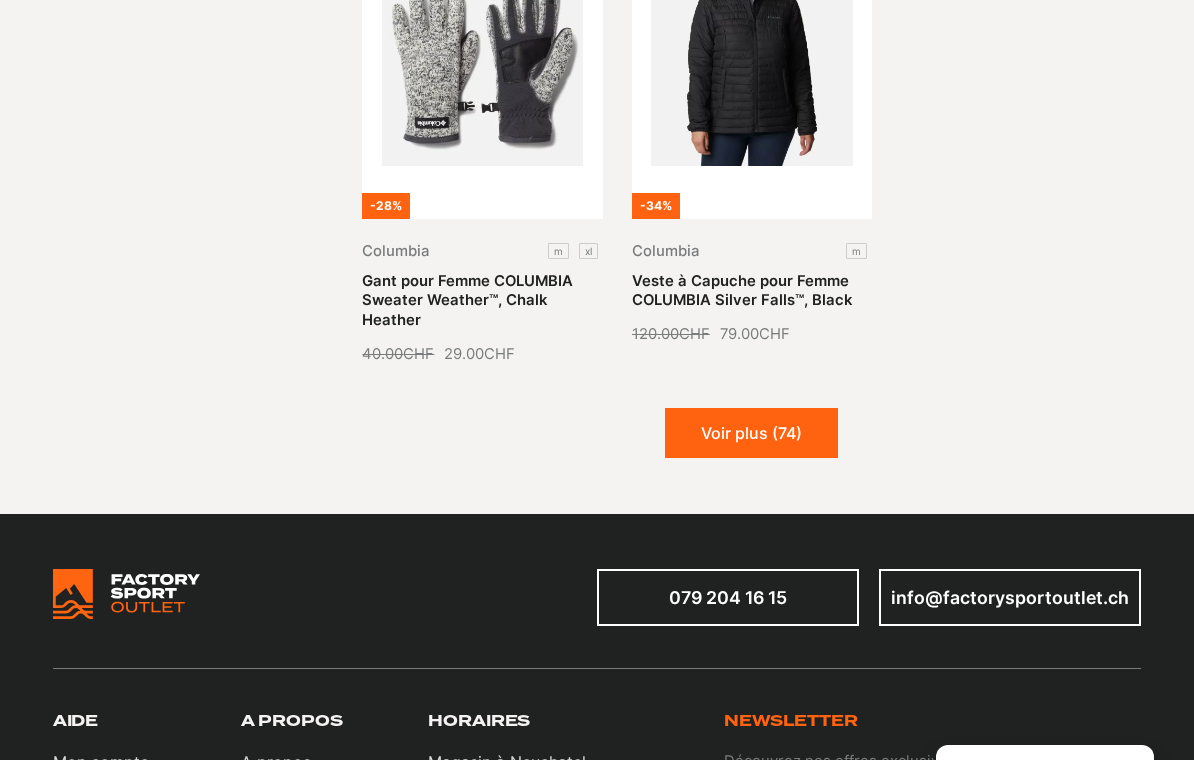click on "Voir plus (74)" at bounding box center [751, 433] 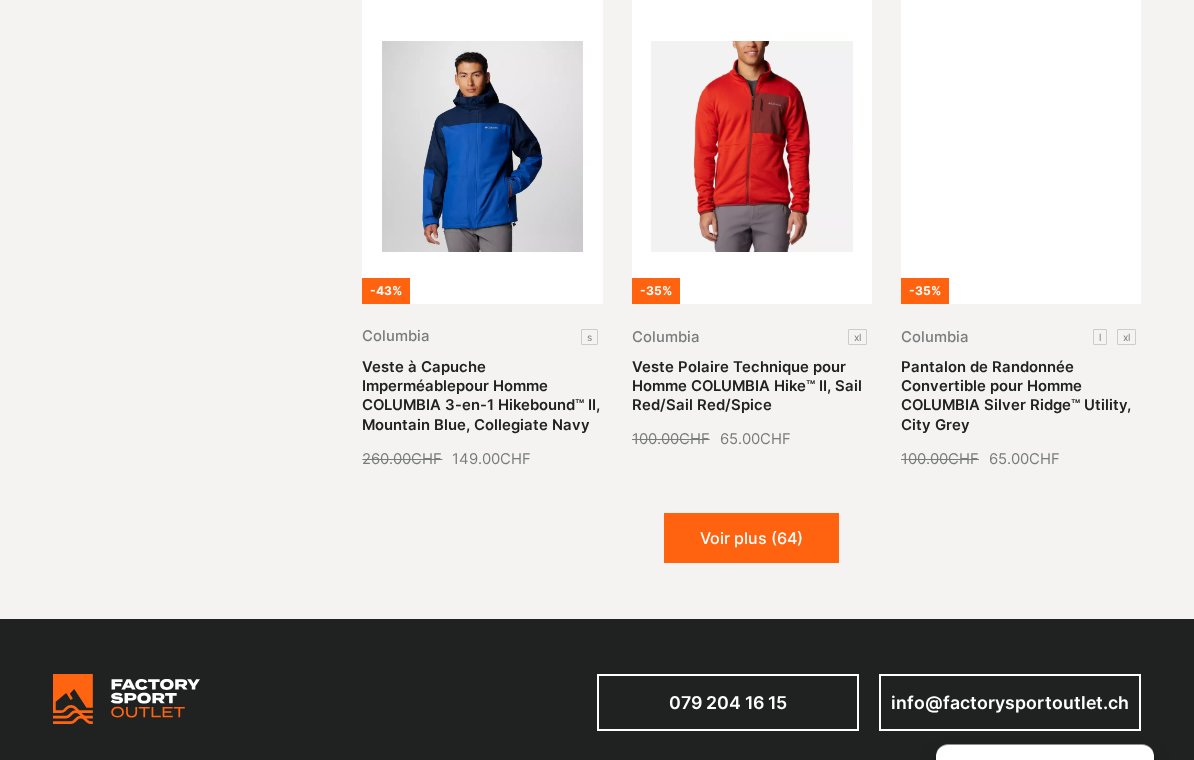 scroll, scrollTop: 7016, scrollLeft: 0, axis: vertical 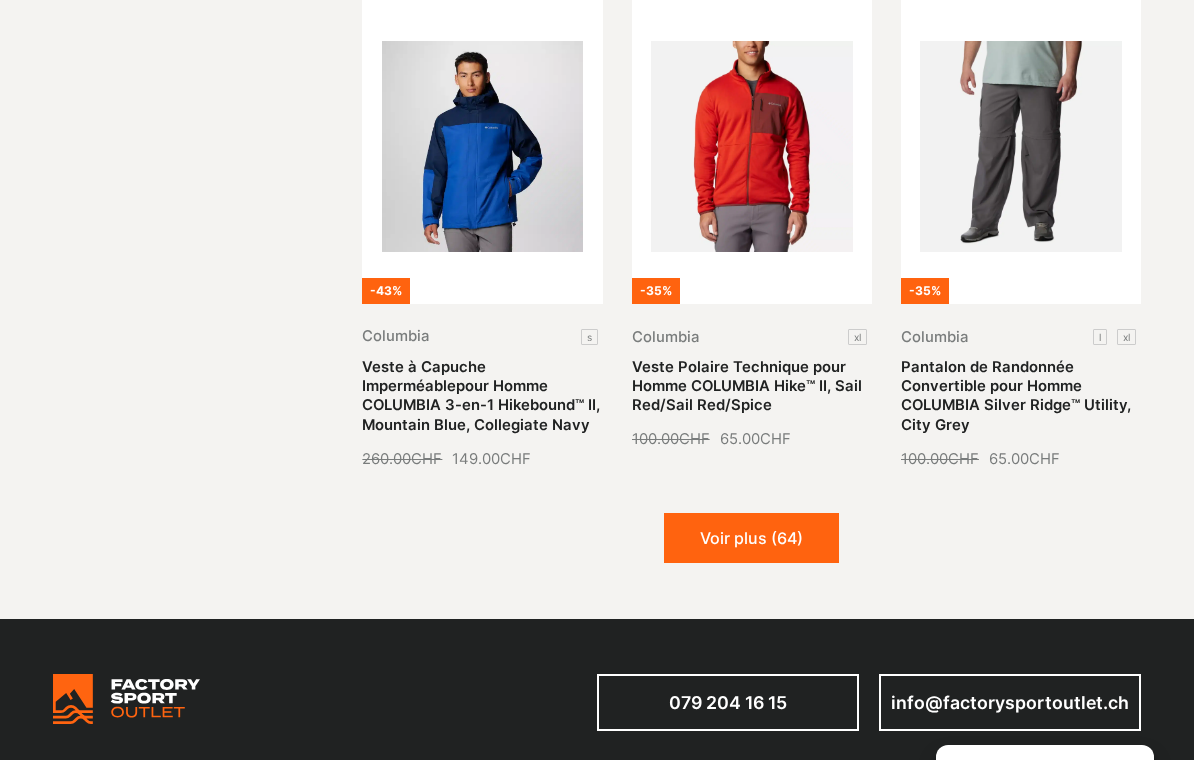 click on "Voir plus (64)" at bounding box center [751, 538] 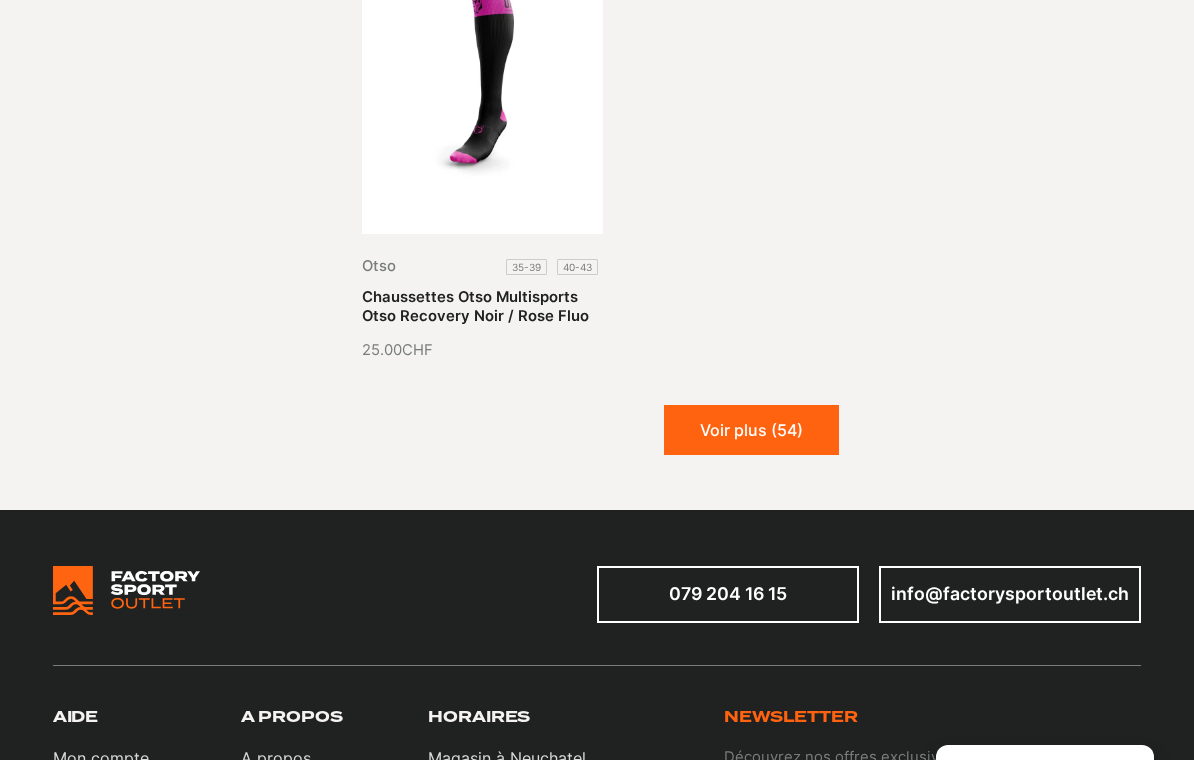 scroll, scrollTop: 9154, scrollLeft: 0, axis: vertical 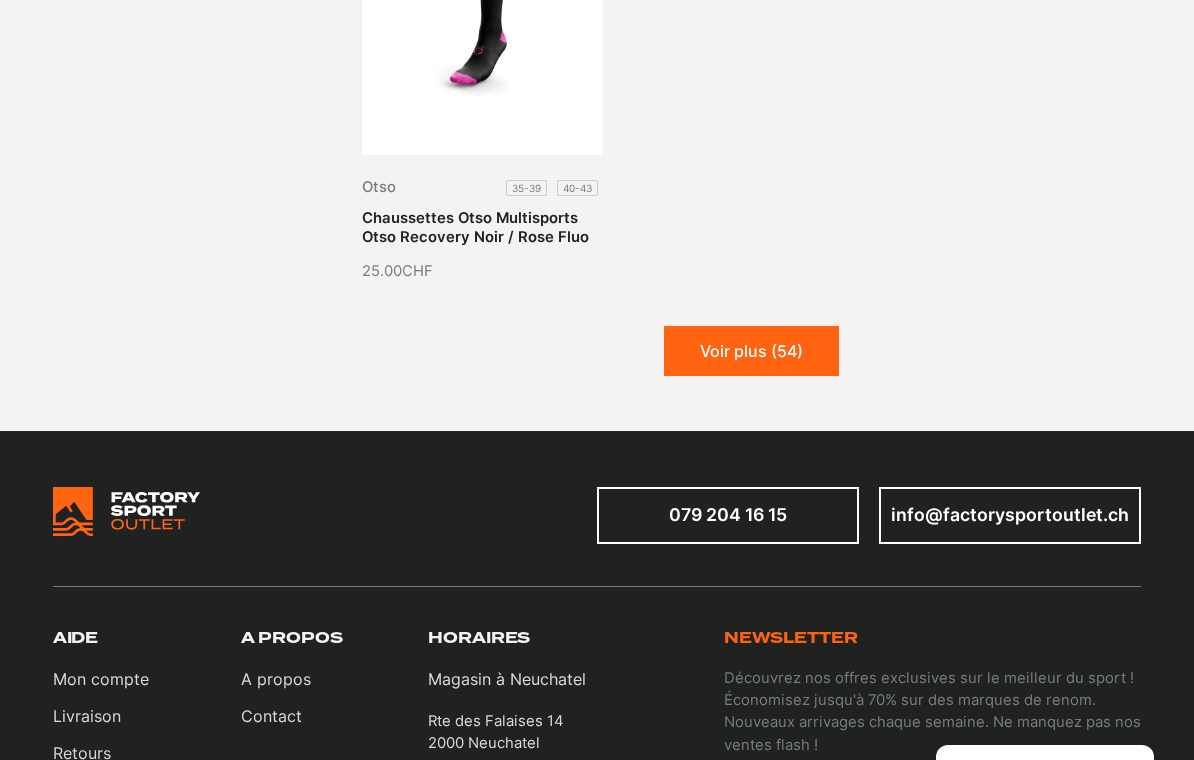 click on "Voir plus (54)" at bounding box center [751, 351] 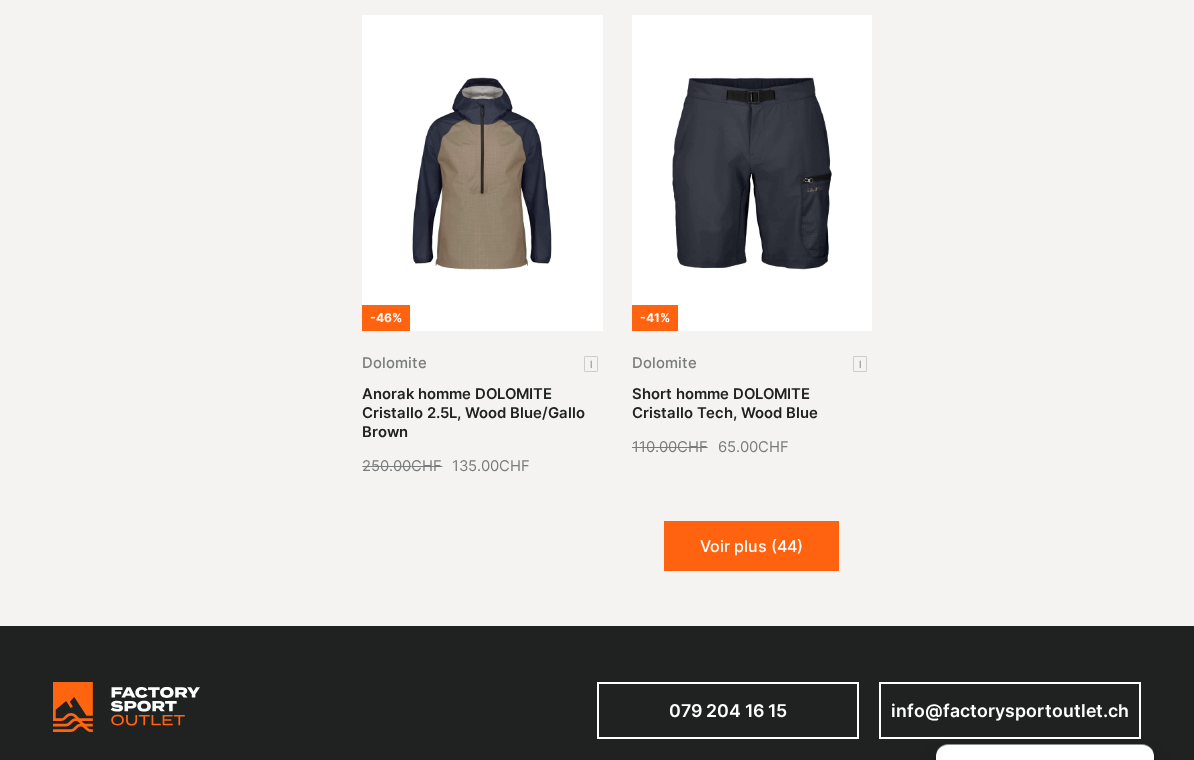click on "Voir plus (44)" at bounding box center [751, 547] 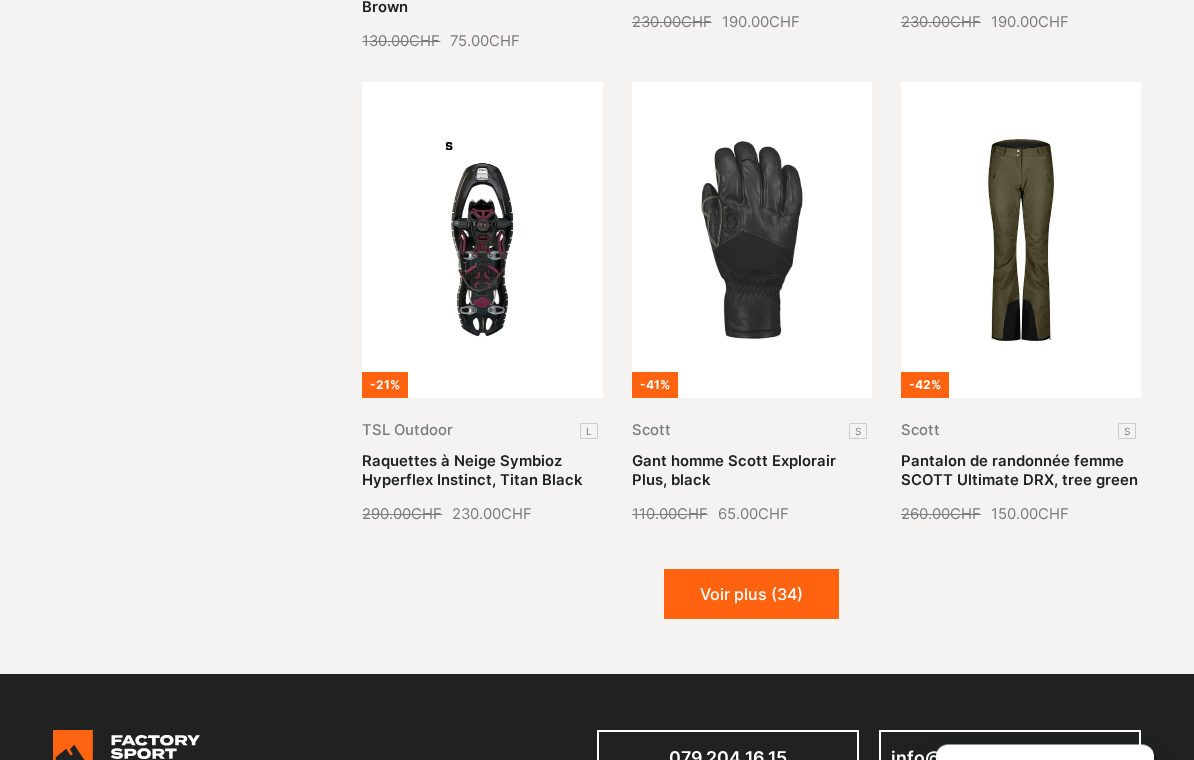 scroll, scrollTop: 11886, scrollLeft: 0, axis: vertical 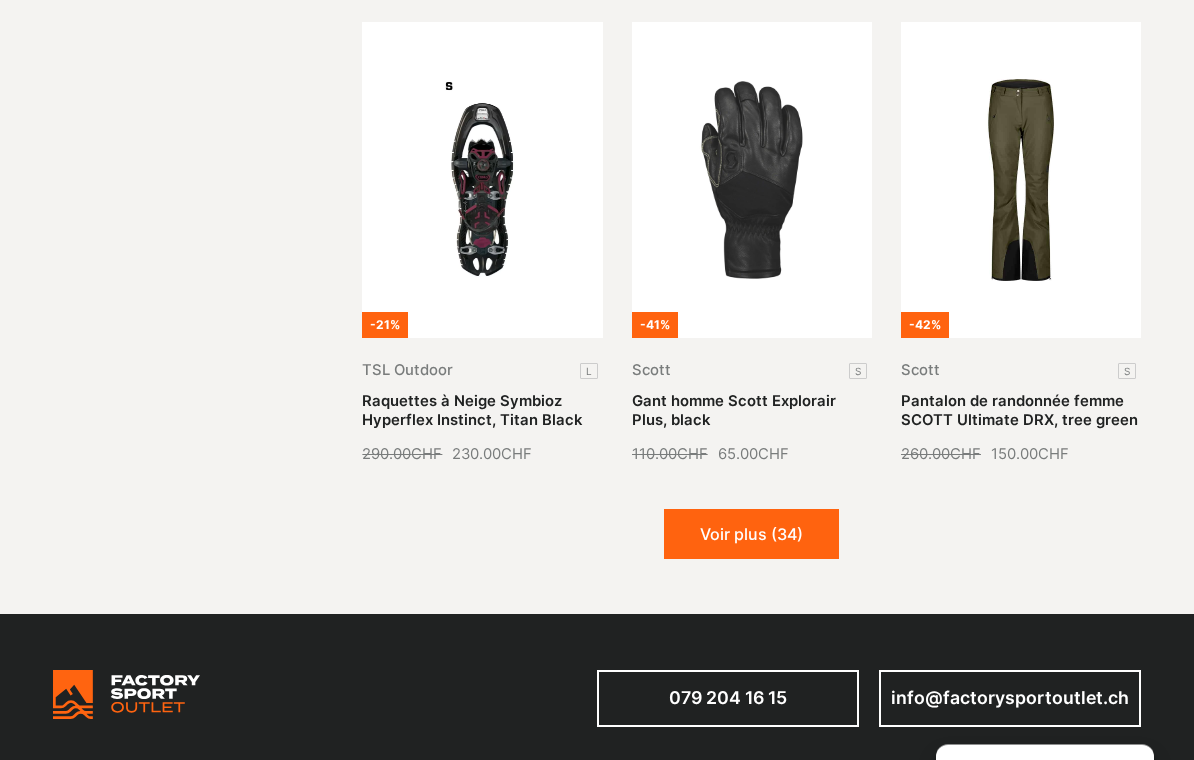 click on "Voir plus (34)" at bounding box center (751, 535) 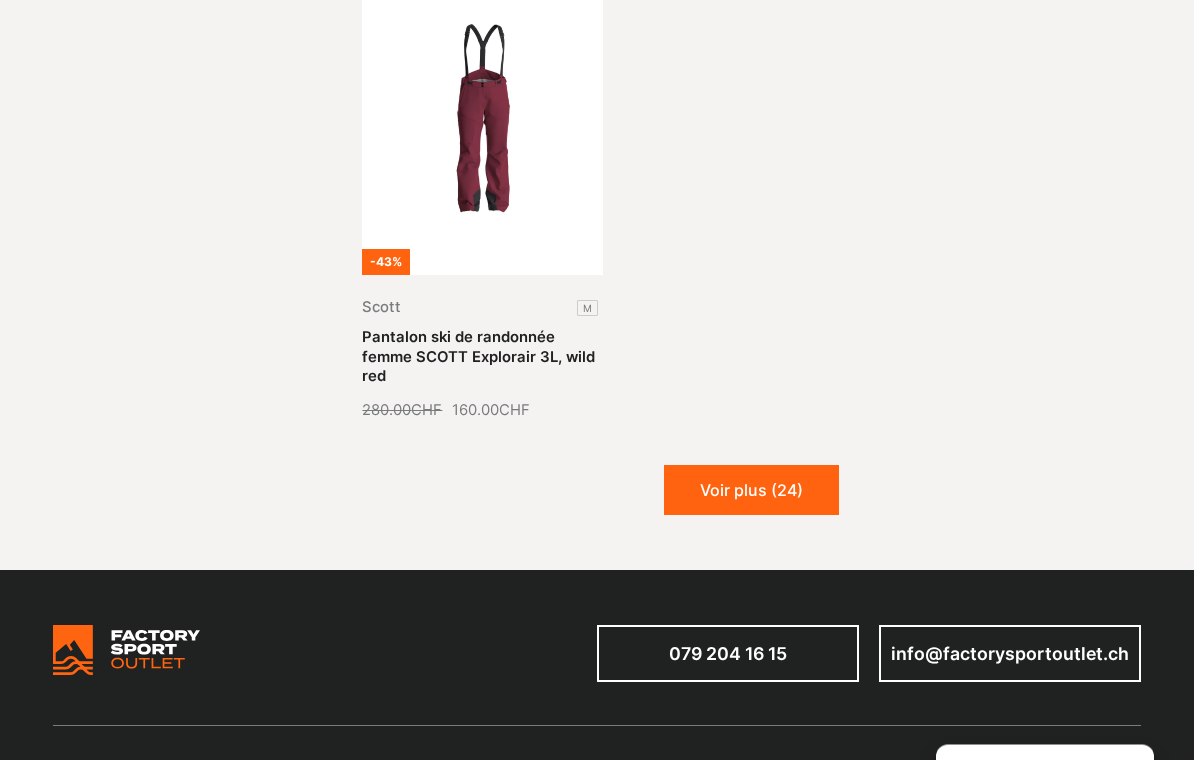 scroll, scrollTop: 13892, scrollLeft: 0, axis: vertical 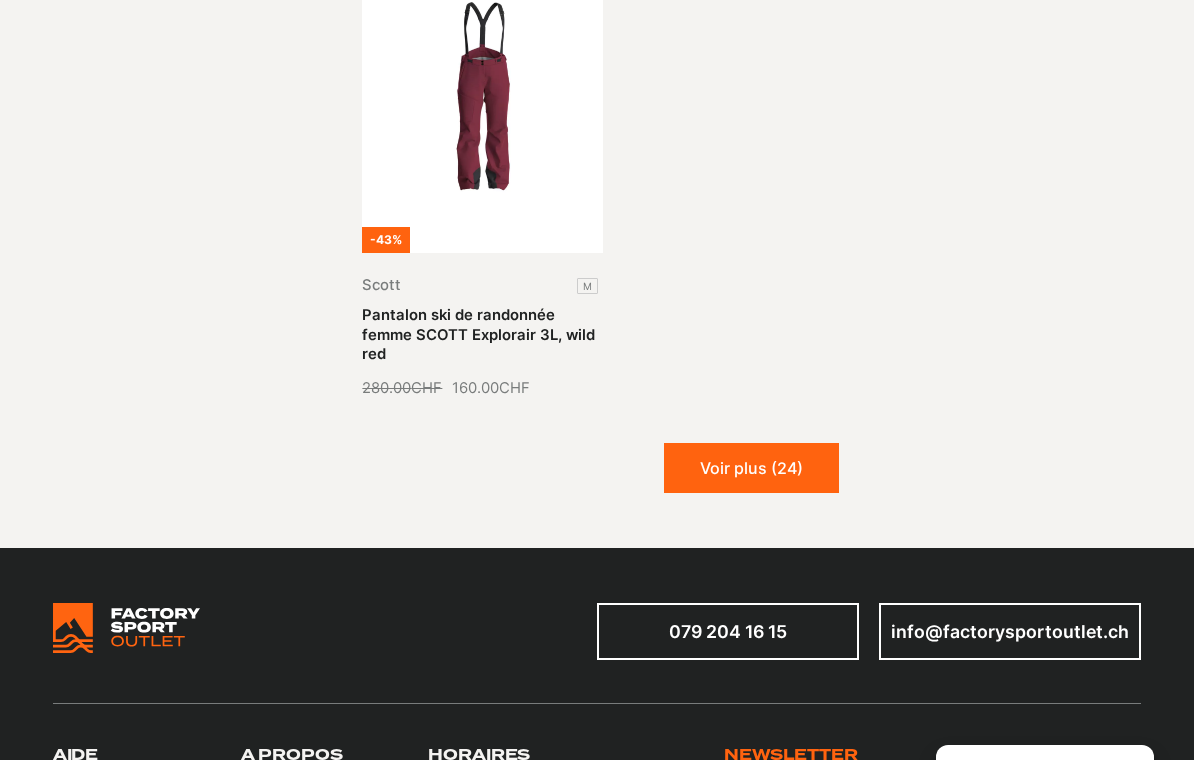 click on "Voir plus (24)" at bounding box center [751, 468] 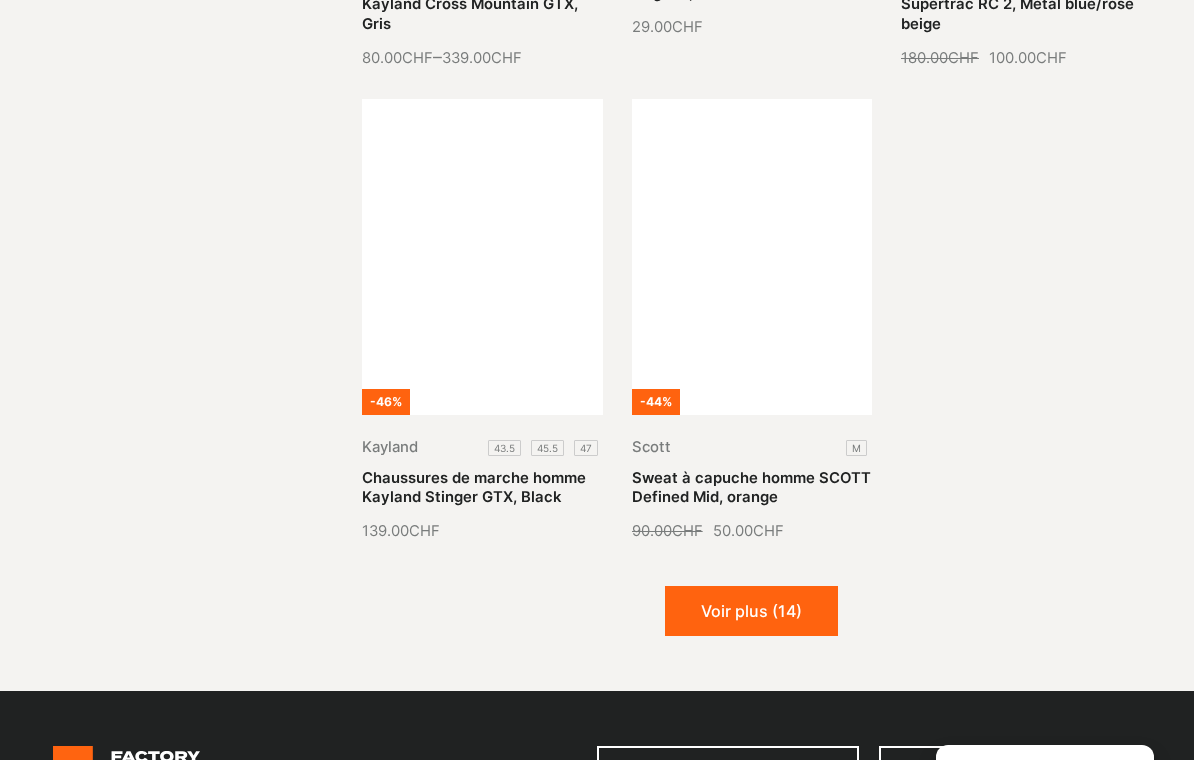 scroll, scrollTop: 15322, scrollLeft: 0, axis: vertical 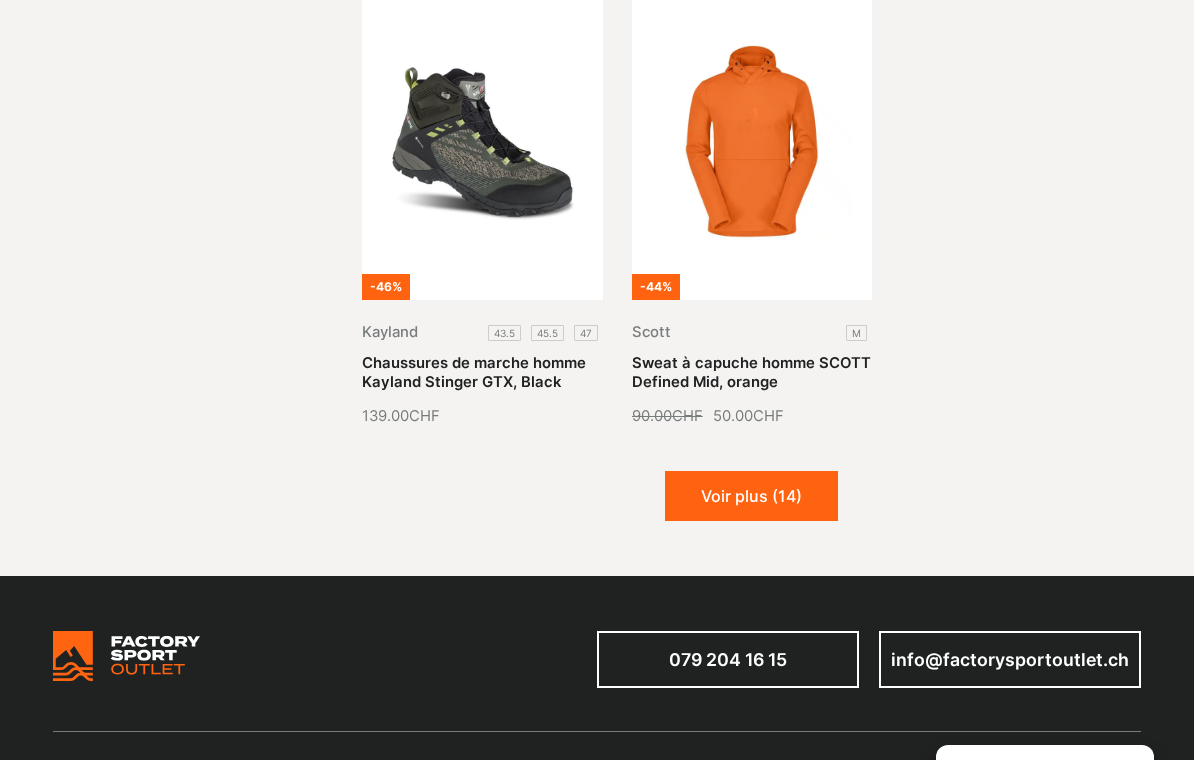 click on "Voir plus (14)" at bounding box center [751, 496] 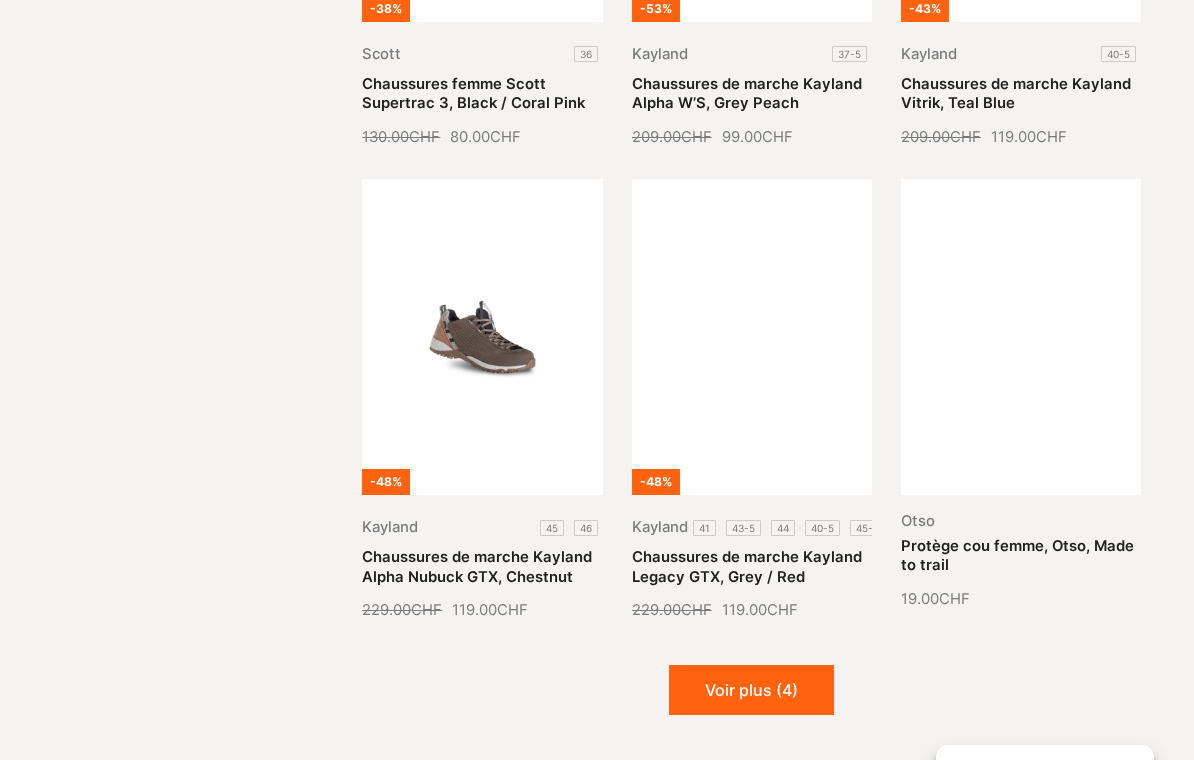 scroll, scrollTop: 16715, scrollLeft: 0, axis: vertical 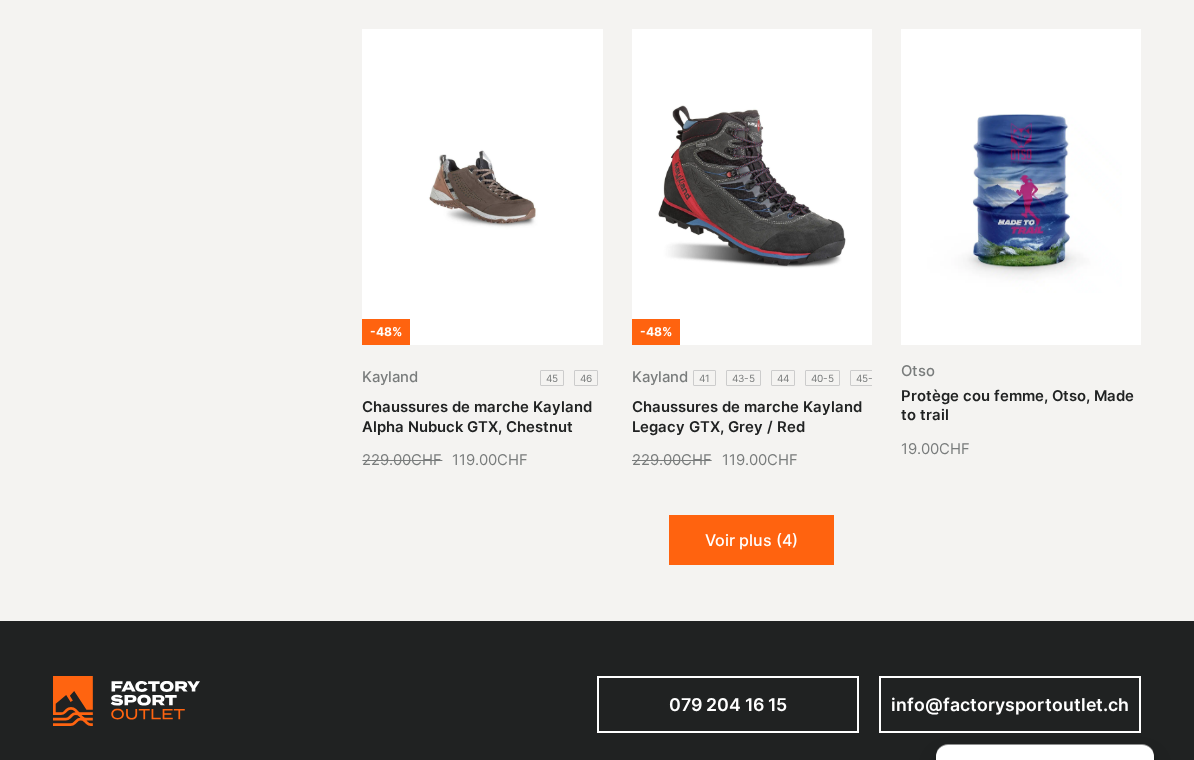click on "Voir plus (4)" at bounding box center [751, 541] 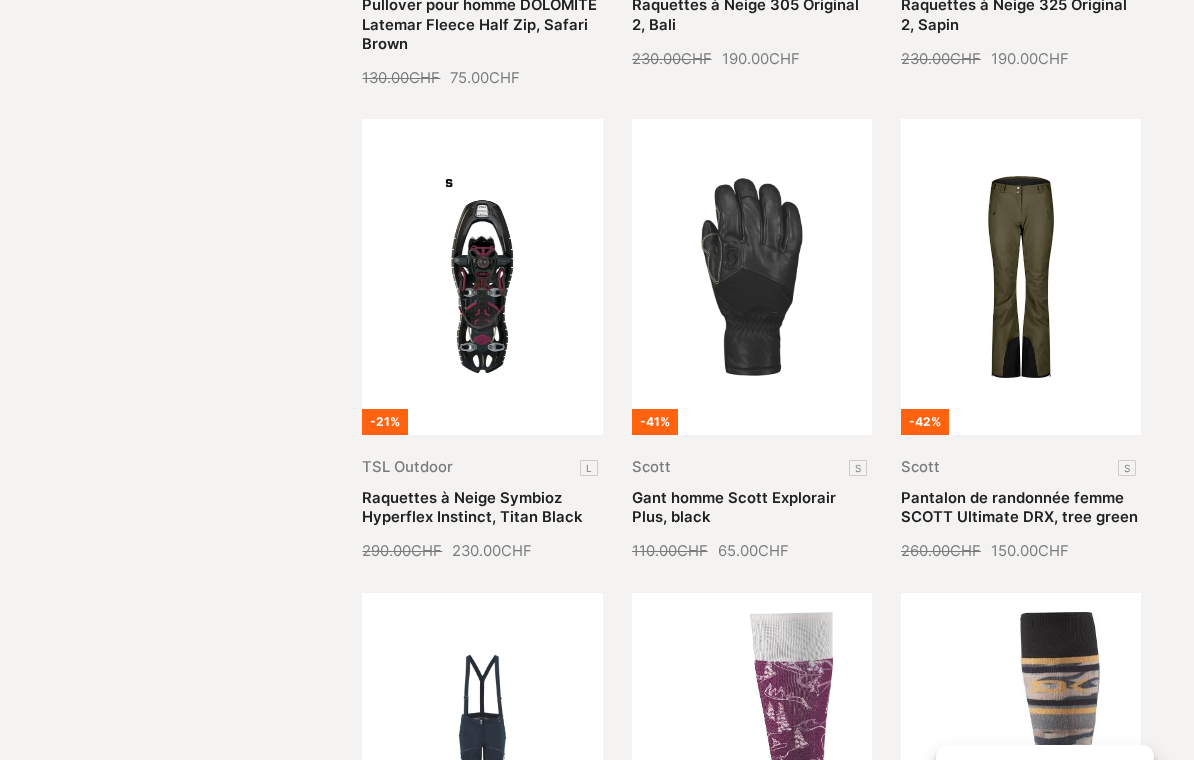 scroll, scrollTop: 11732, scrollLeft: 0, axis: vertical 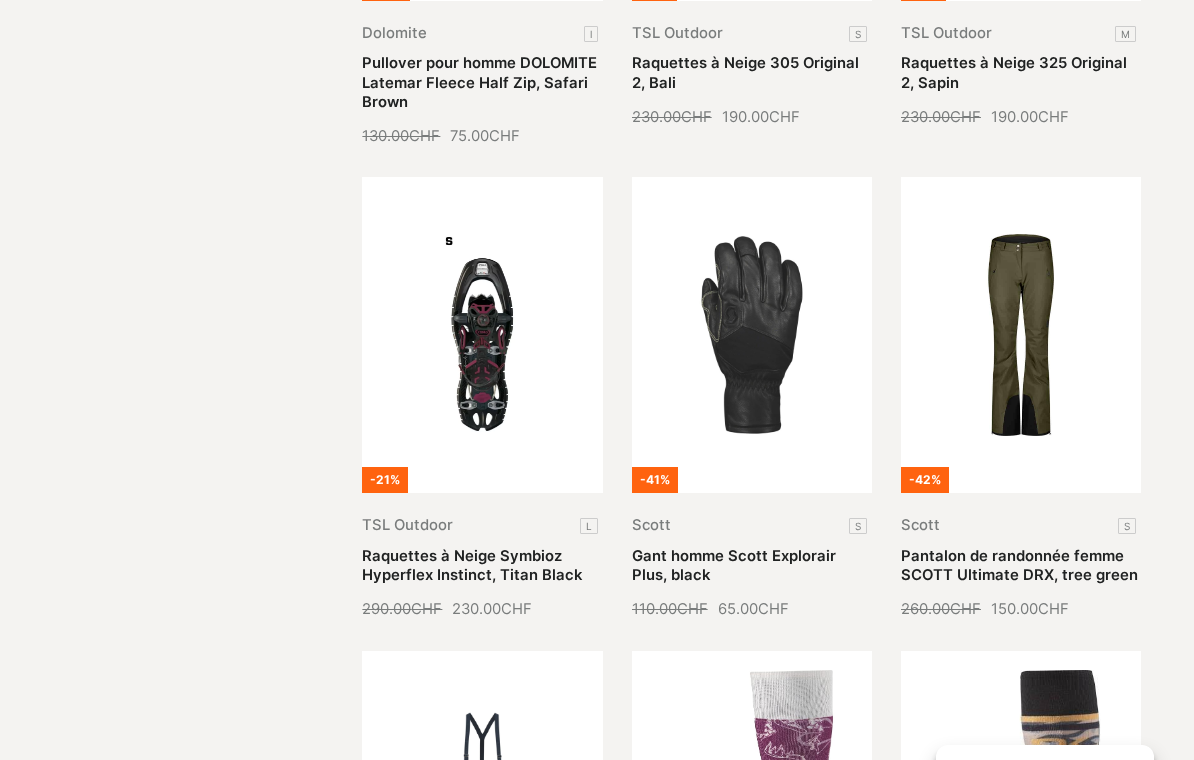 click on "Gant homme Scott Explorair Plus, black" at bounding box center [734, 565] 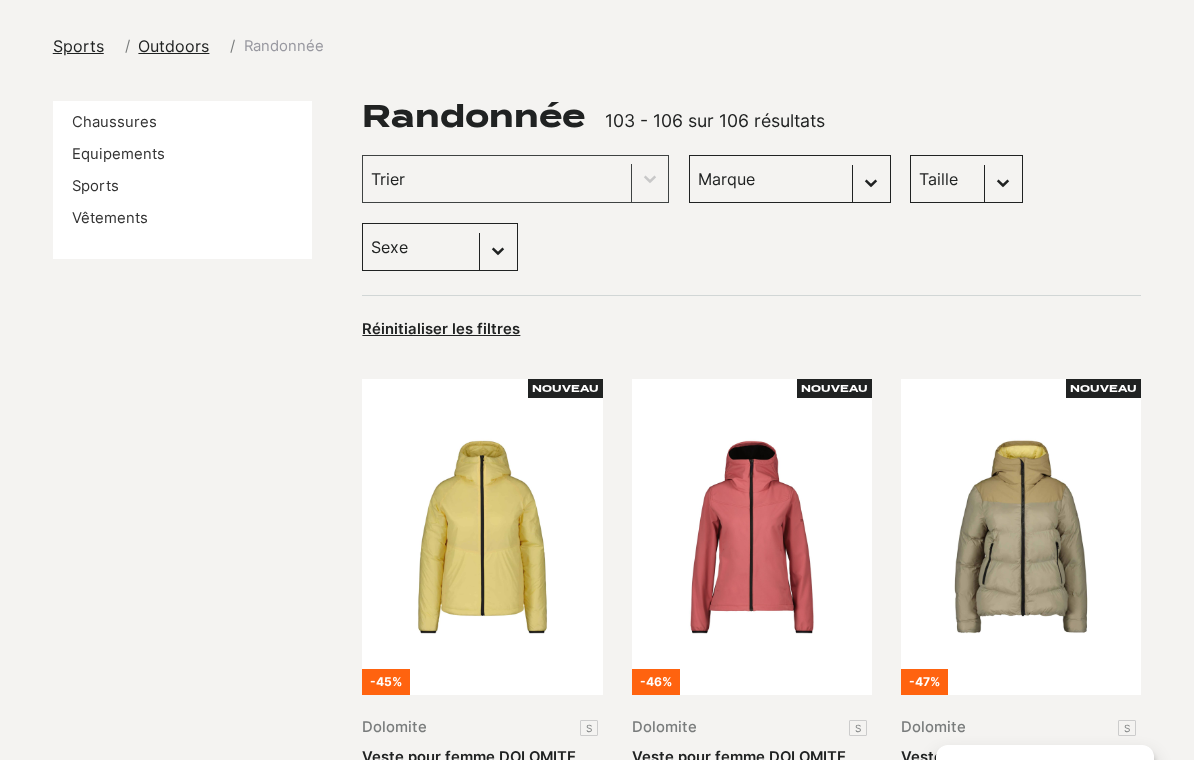 scroll, scrollTop: 0, scrollLeft: 0, axis: both 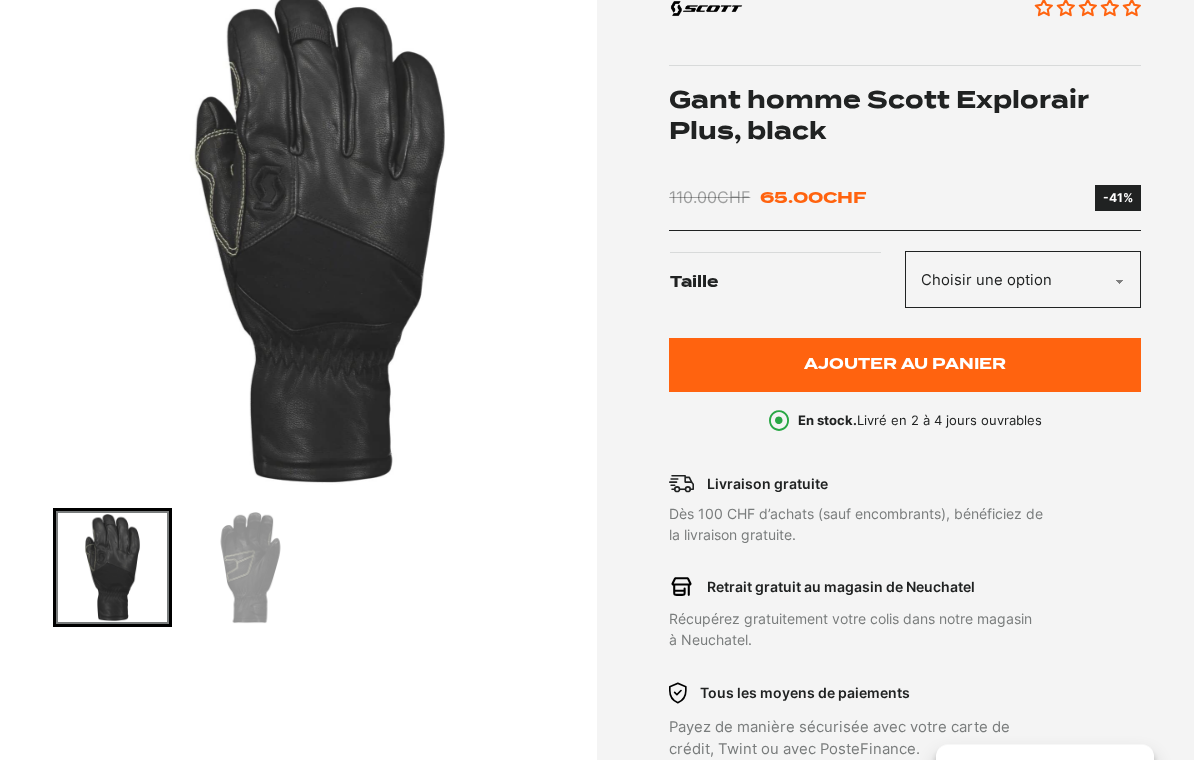 click at bounding box center [250, 568] 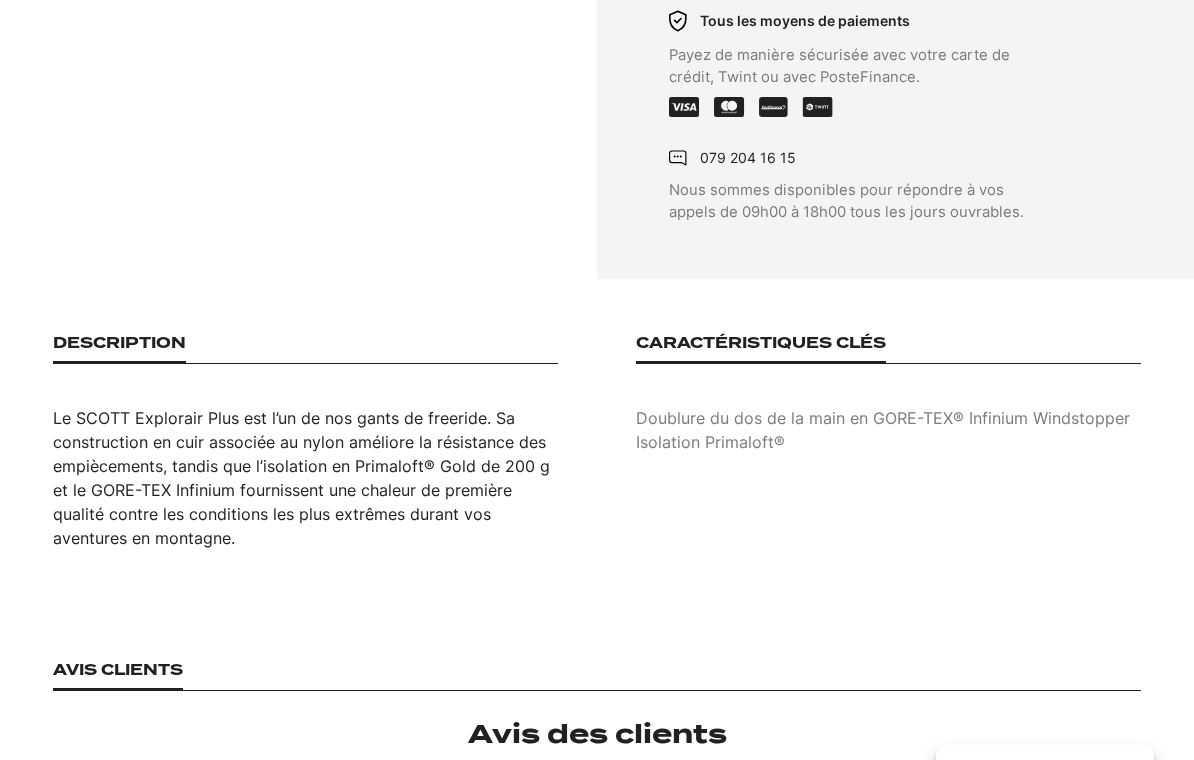 scroll, scrollTop: 984, scrollLeft: 0, axis: vertical 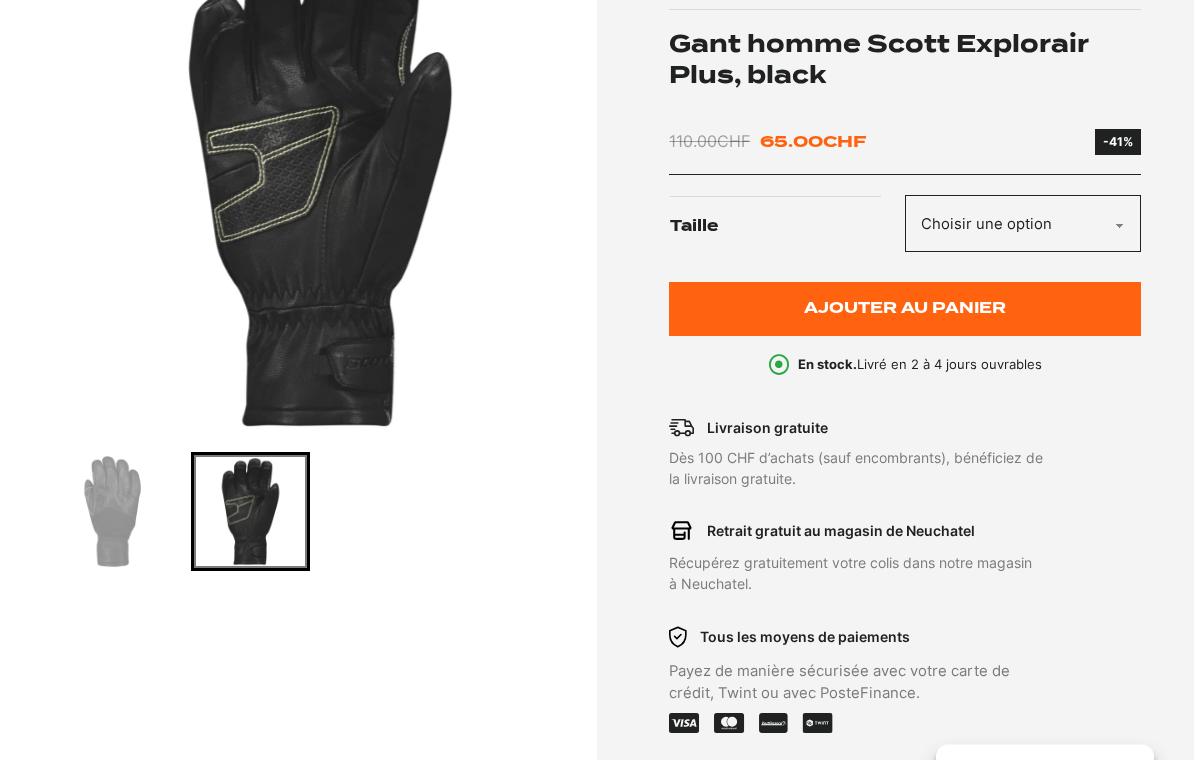 click on "Choisir une option S" 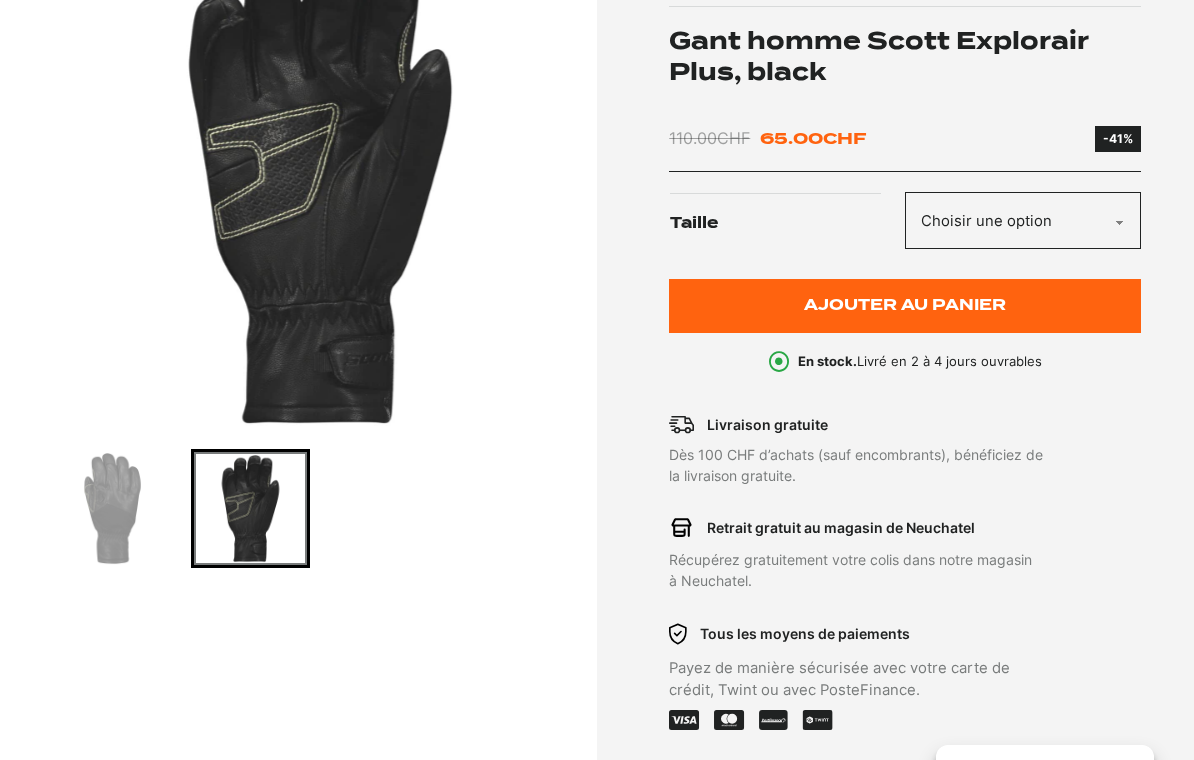 scroll, scrollTop: 0, scrollLeft: 0, axis: both 